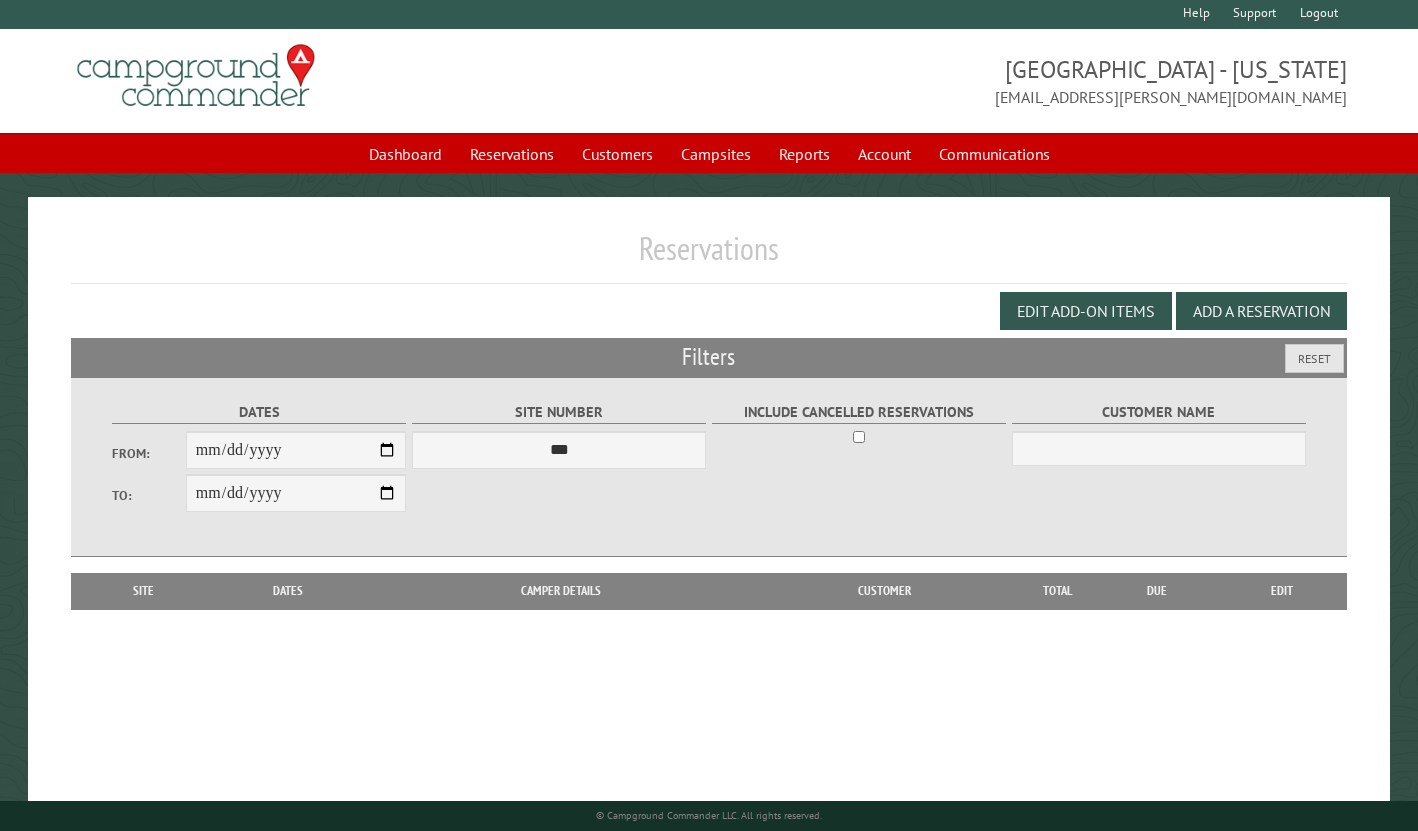 scroll, scrollTop: 0, scrollLeft: 0, axis: both 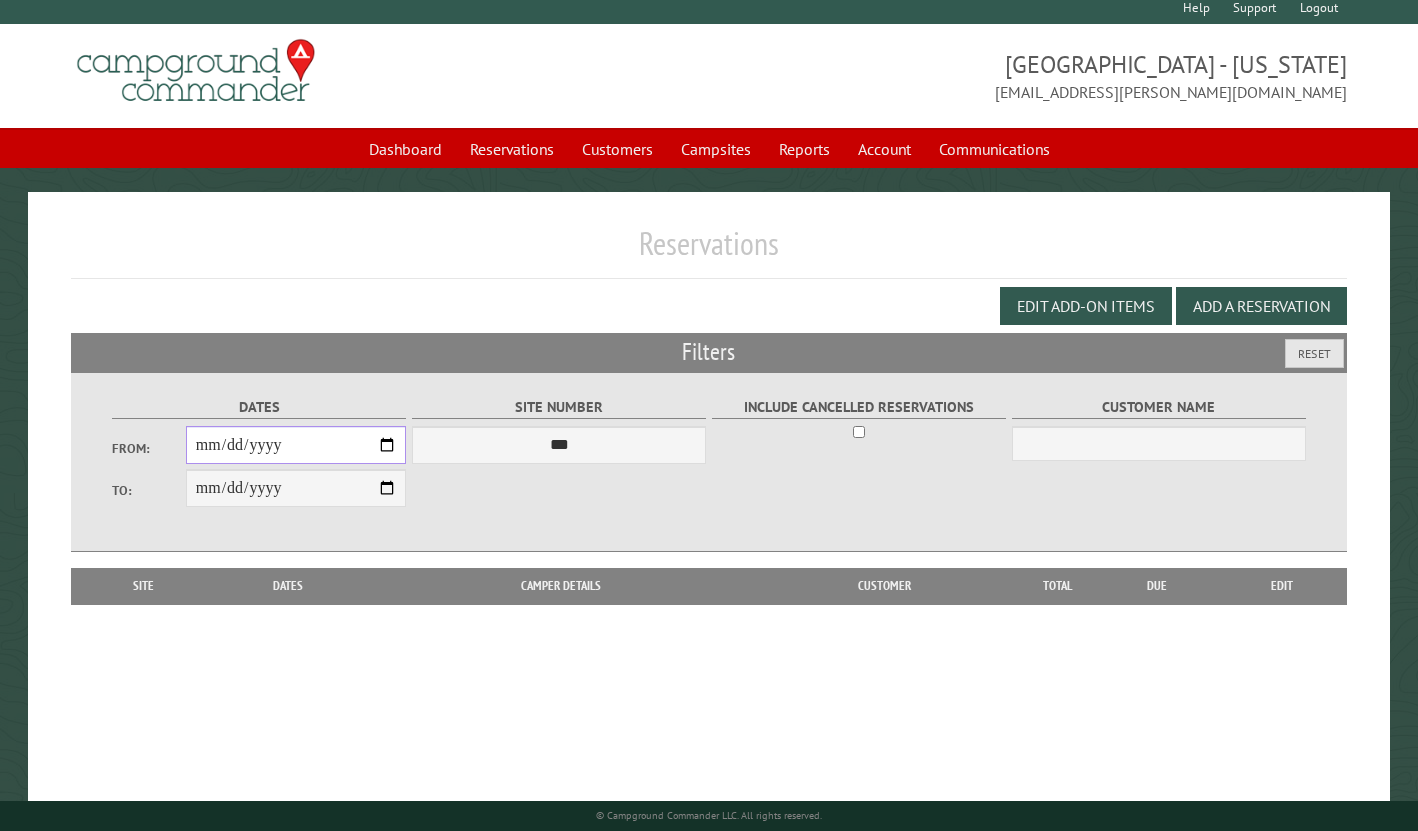 click on "From:" at bounding box center (296, 445) 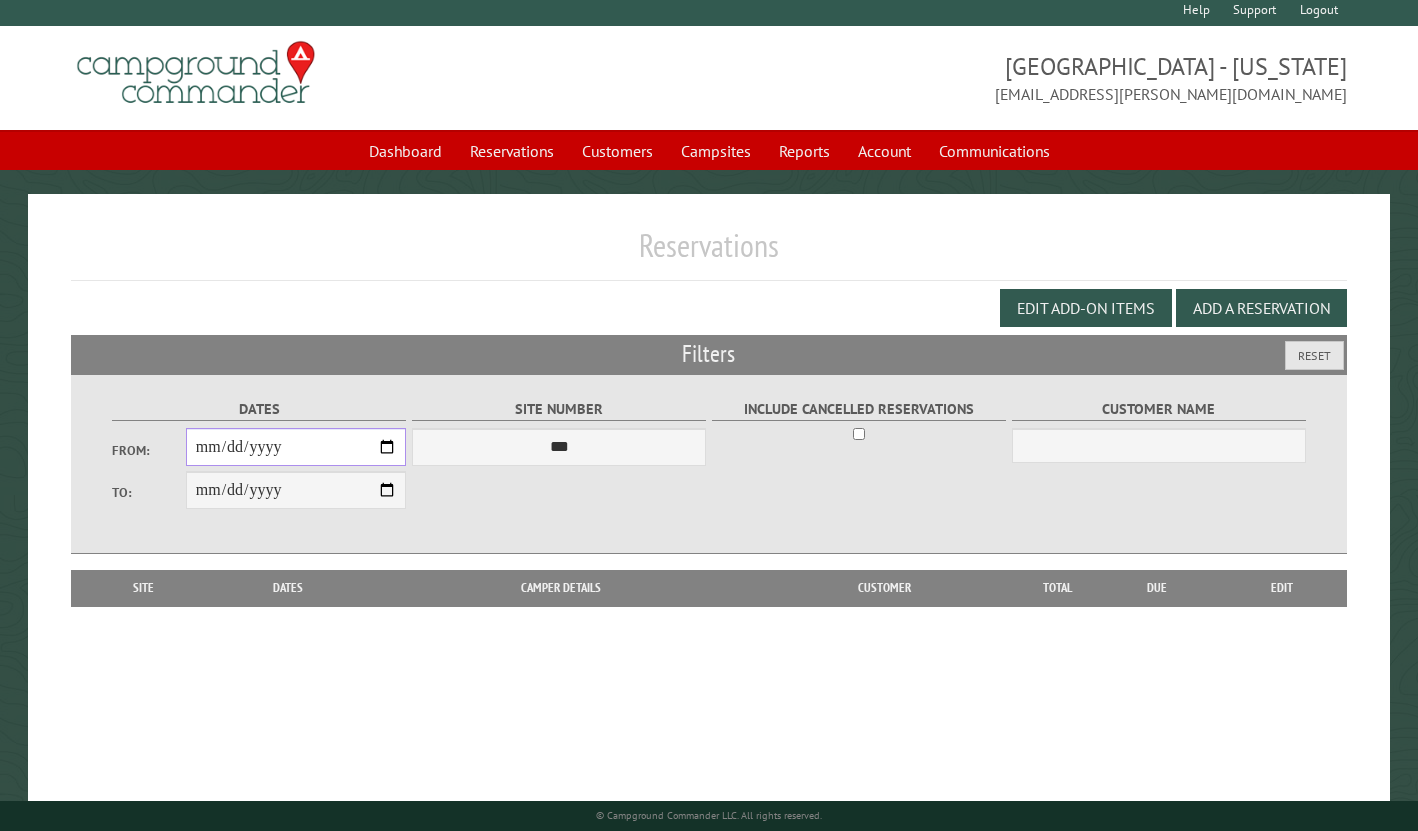 type on "**********" 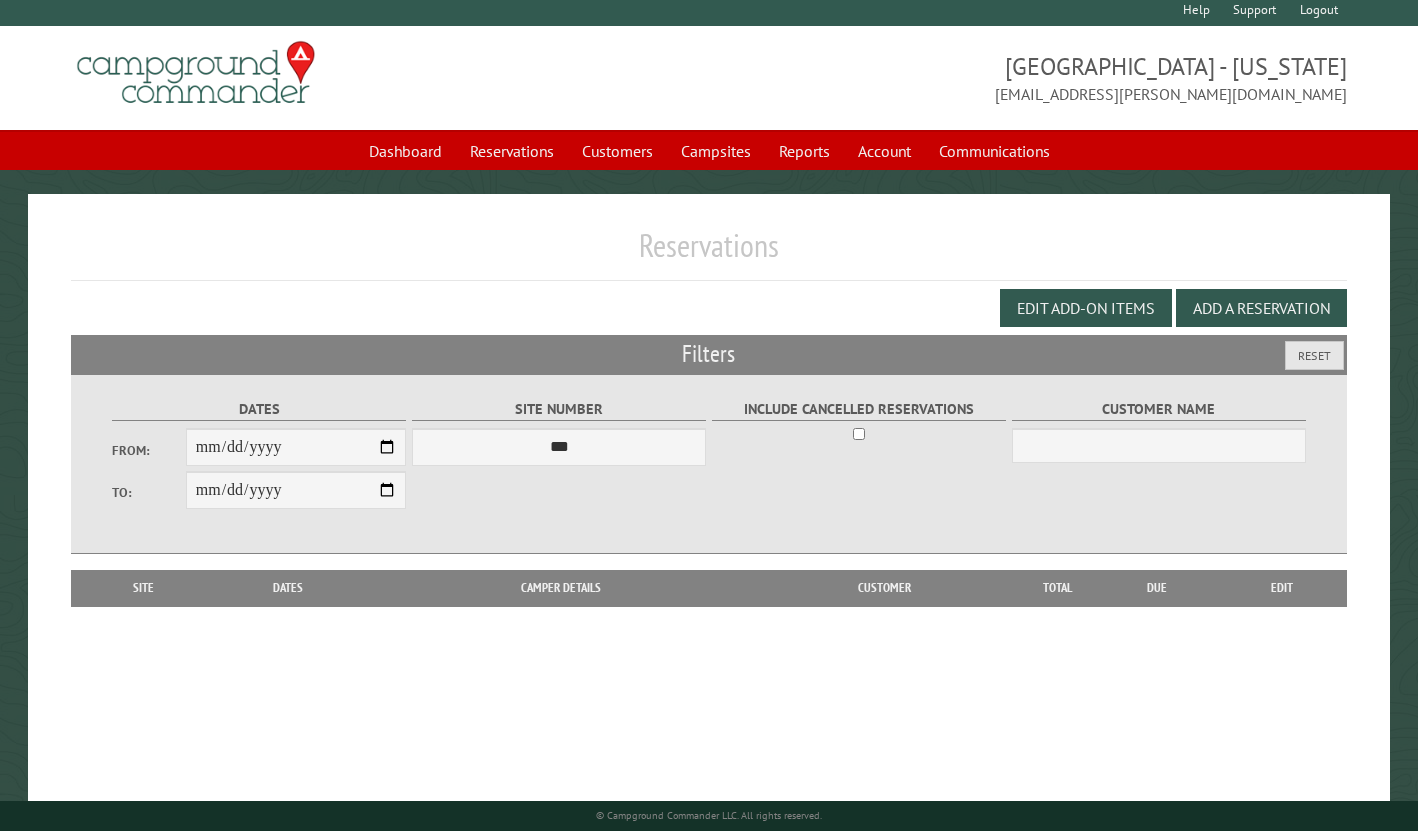 type on "**********" 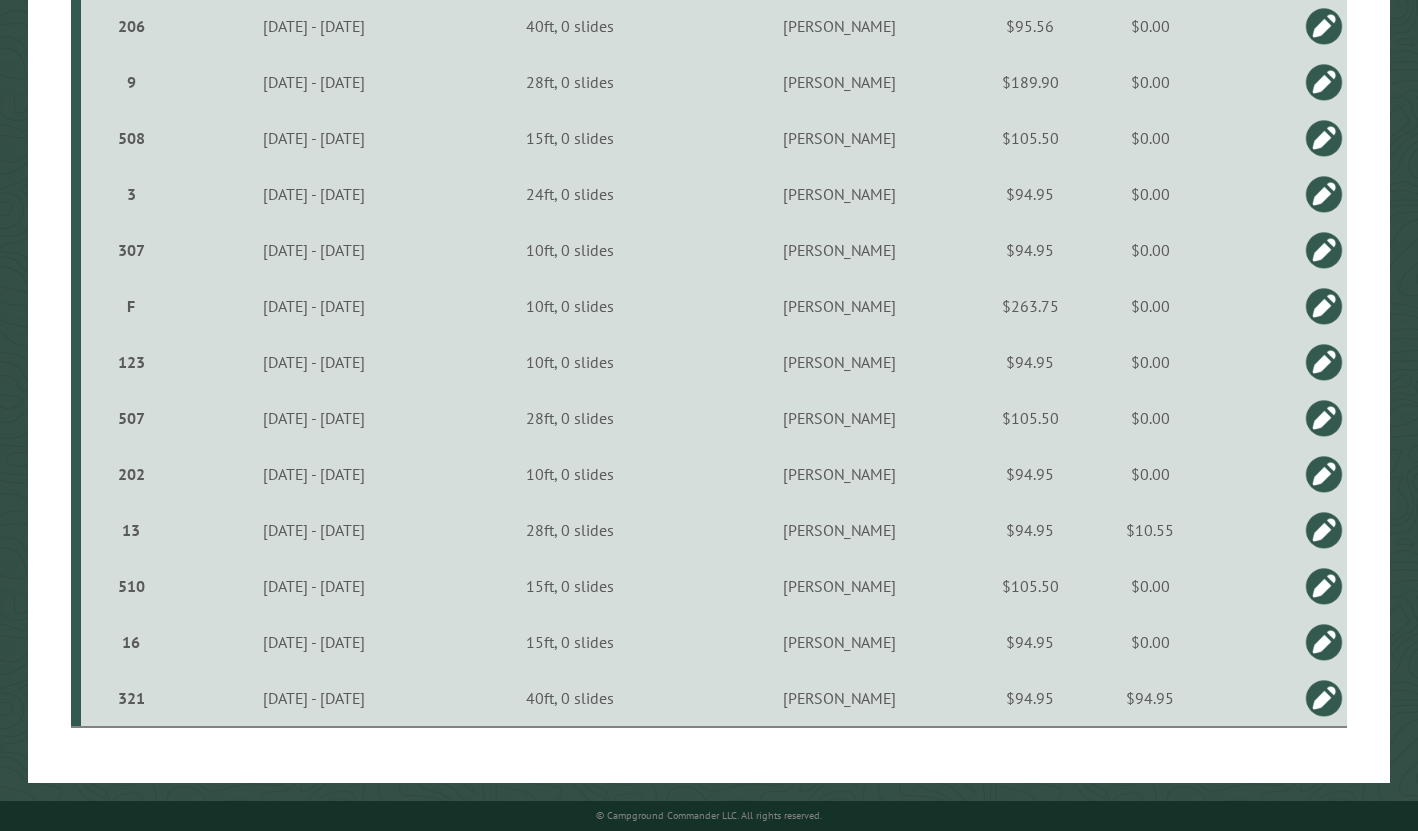 scroll, scrollTop: 2408, scrollLeft: 0, axis: vertical 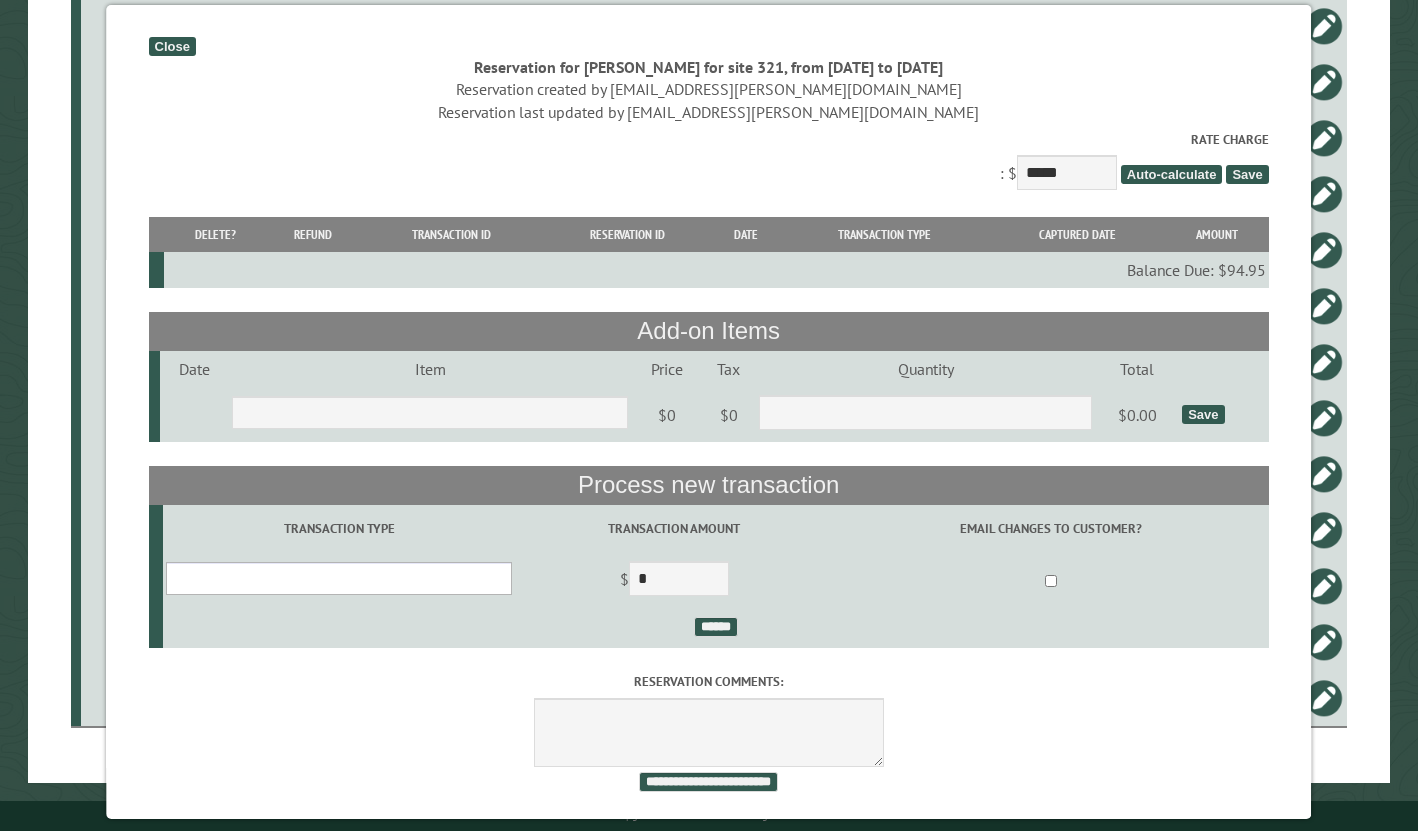 select on "*" 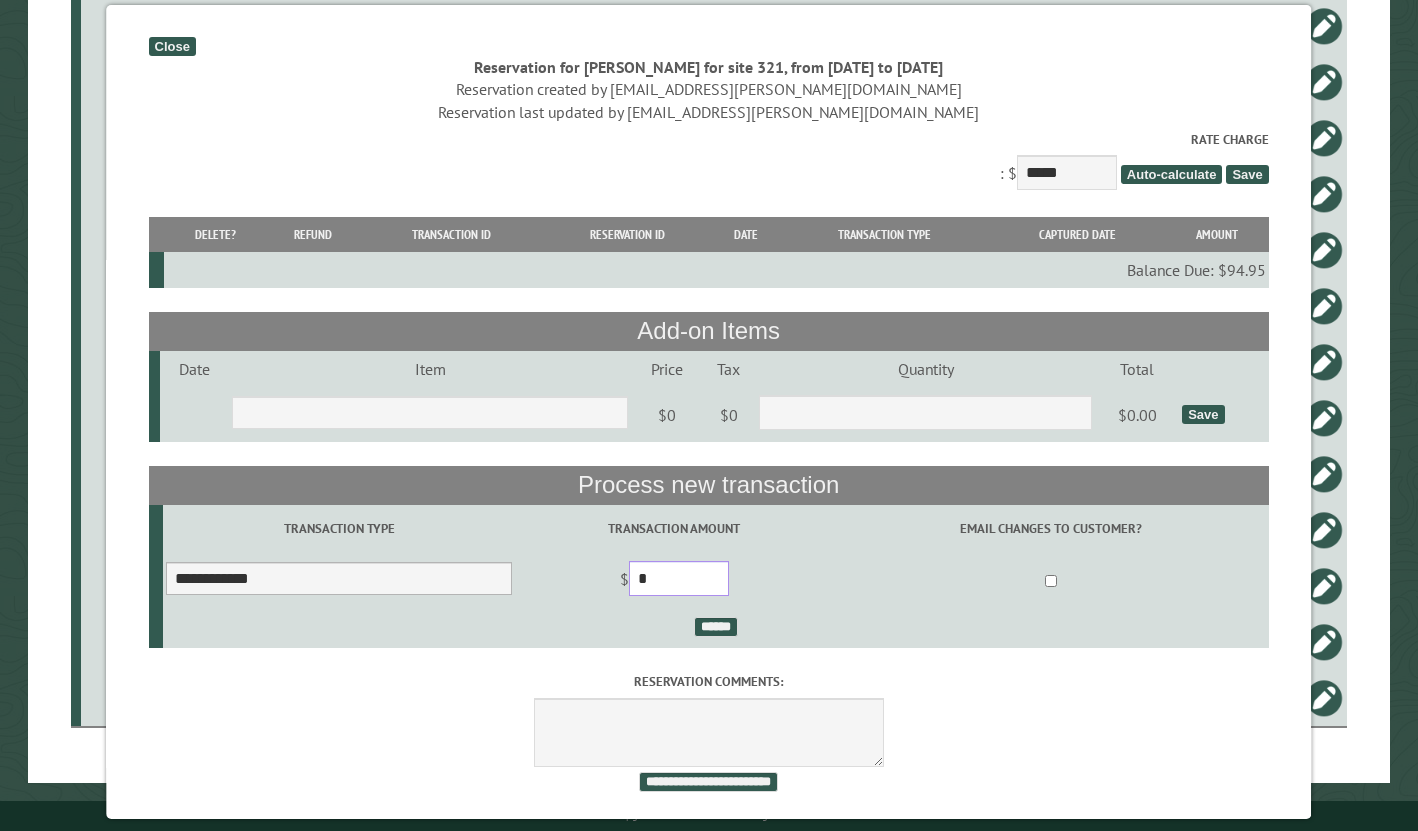 drag, startPoint x: 711, startPoint y: 589, endPoint x: 416, endPoint y: 588, distance: 295.0017 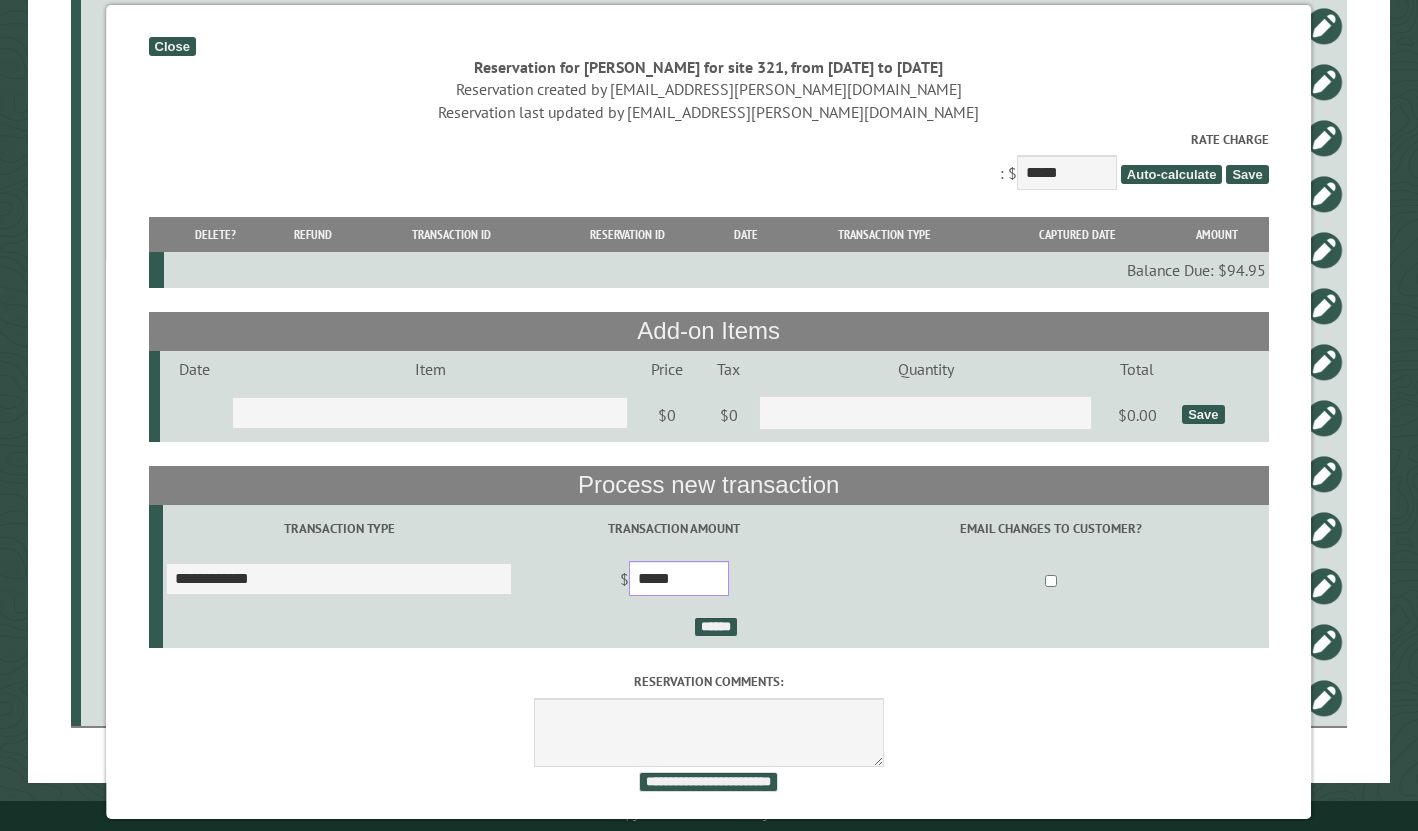 type on "*****" 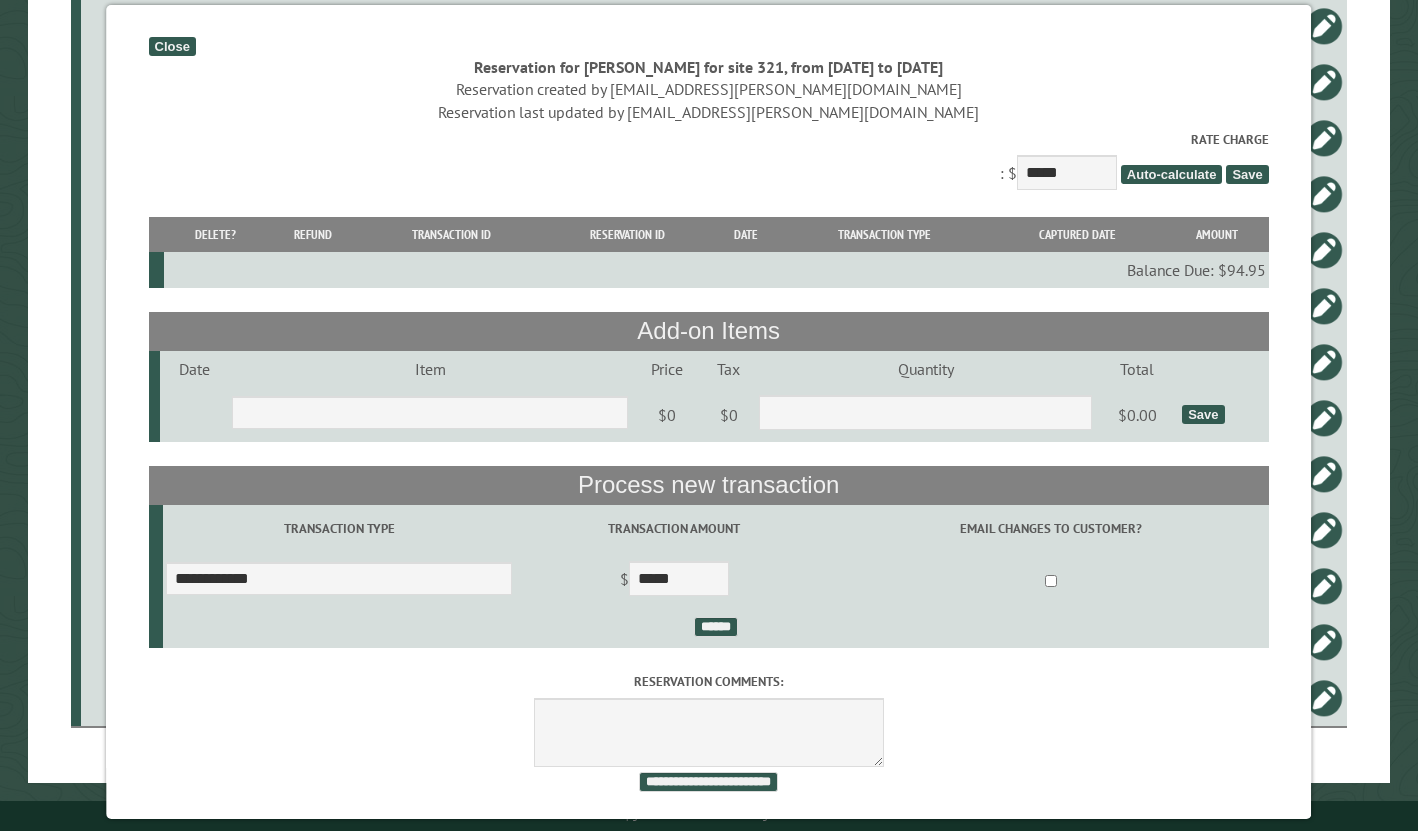 click at bounding box center (1051, 581) 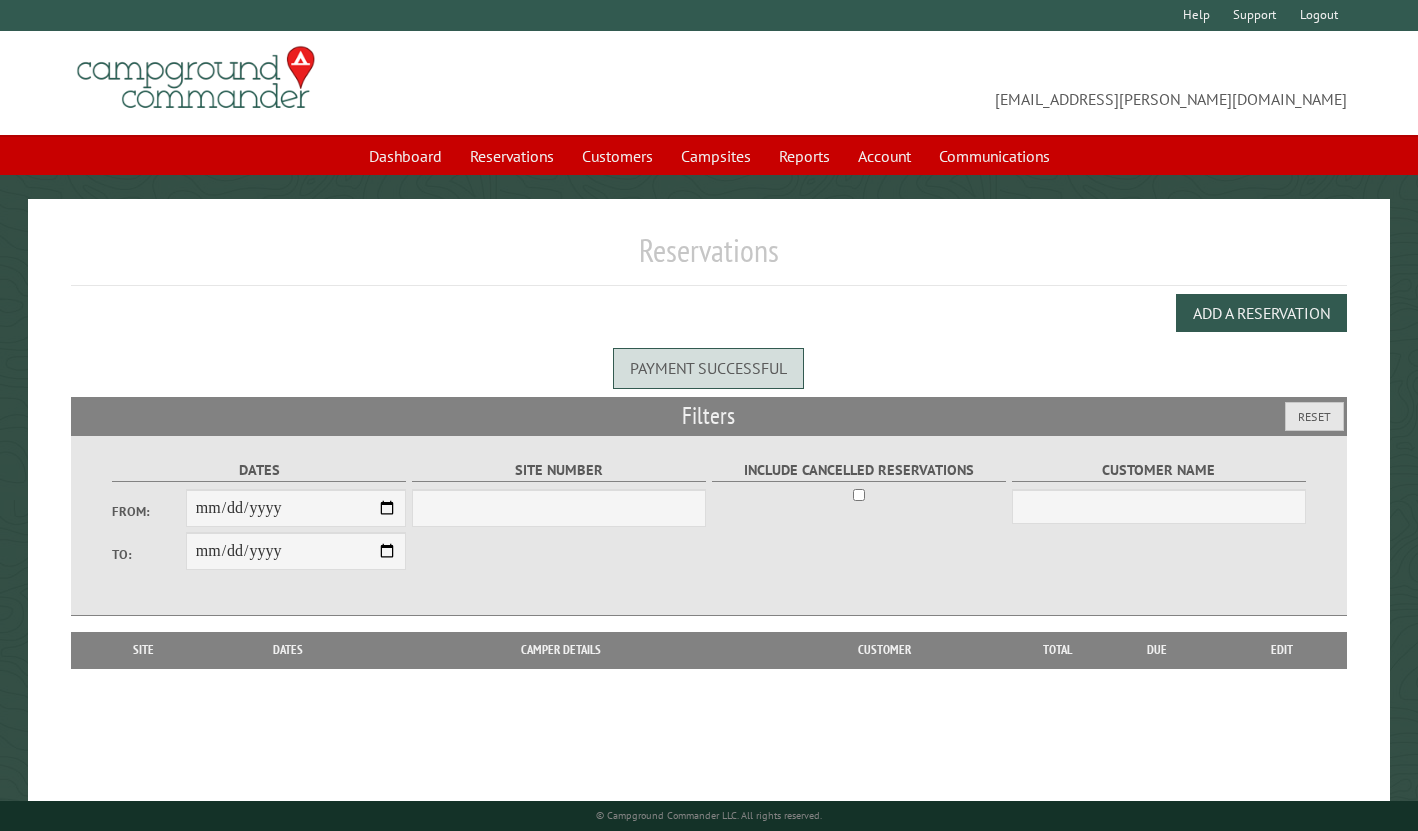 scroll, scrollTop: 0, scrollLeft: 0, axis: both 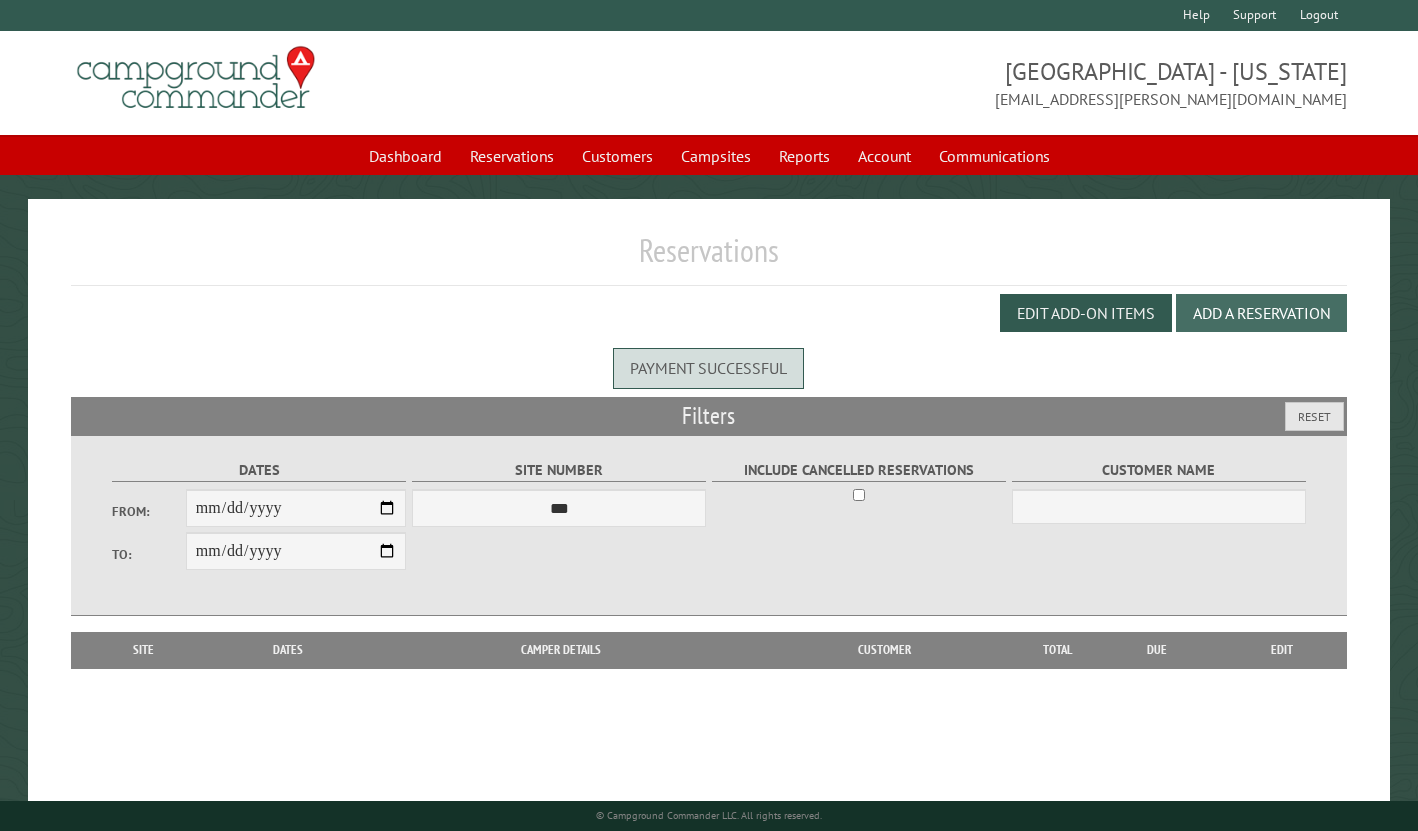 click on "Add a Reservation" at bounding box center (1261, 313) 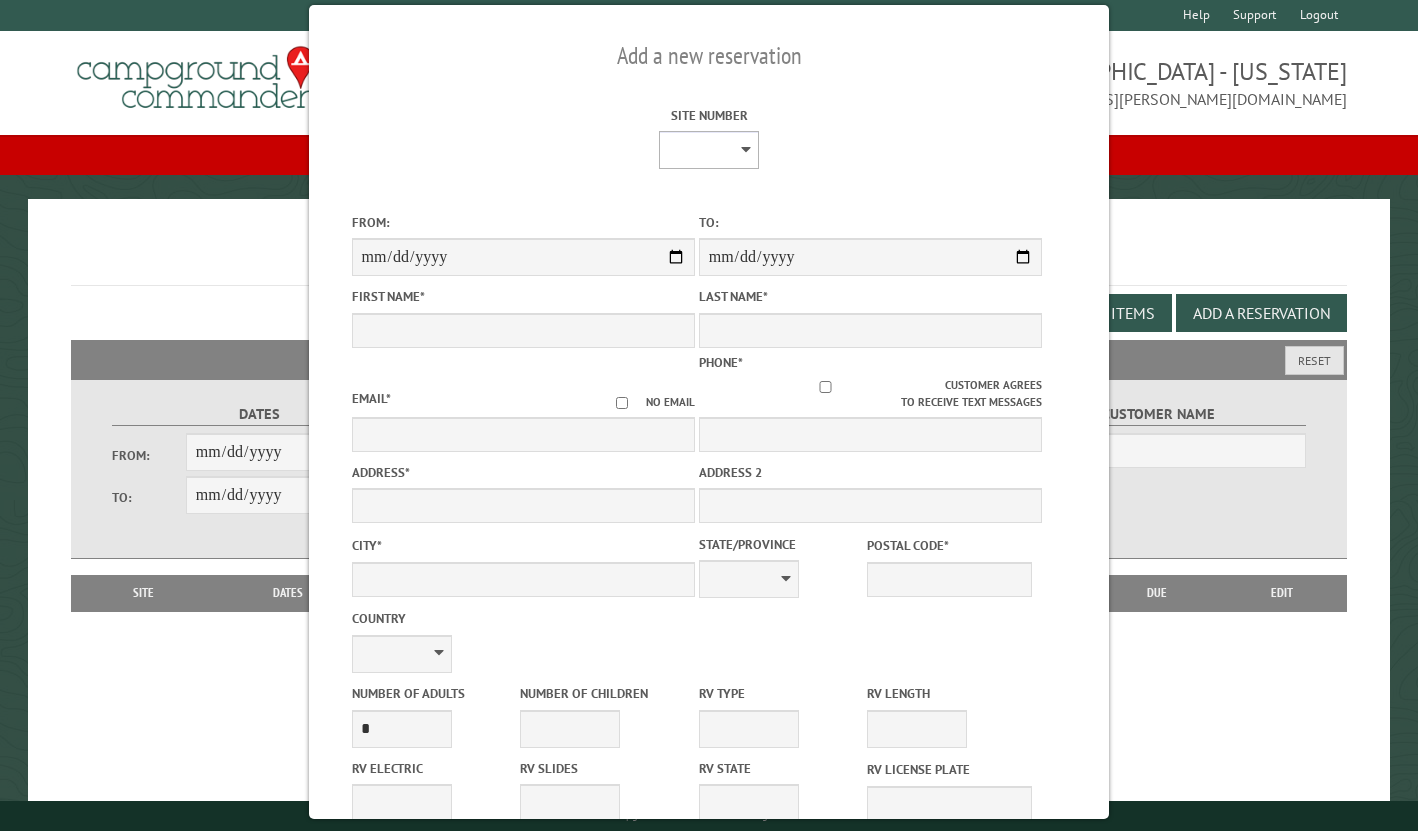 select on "***" 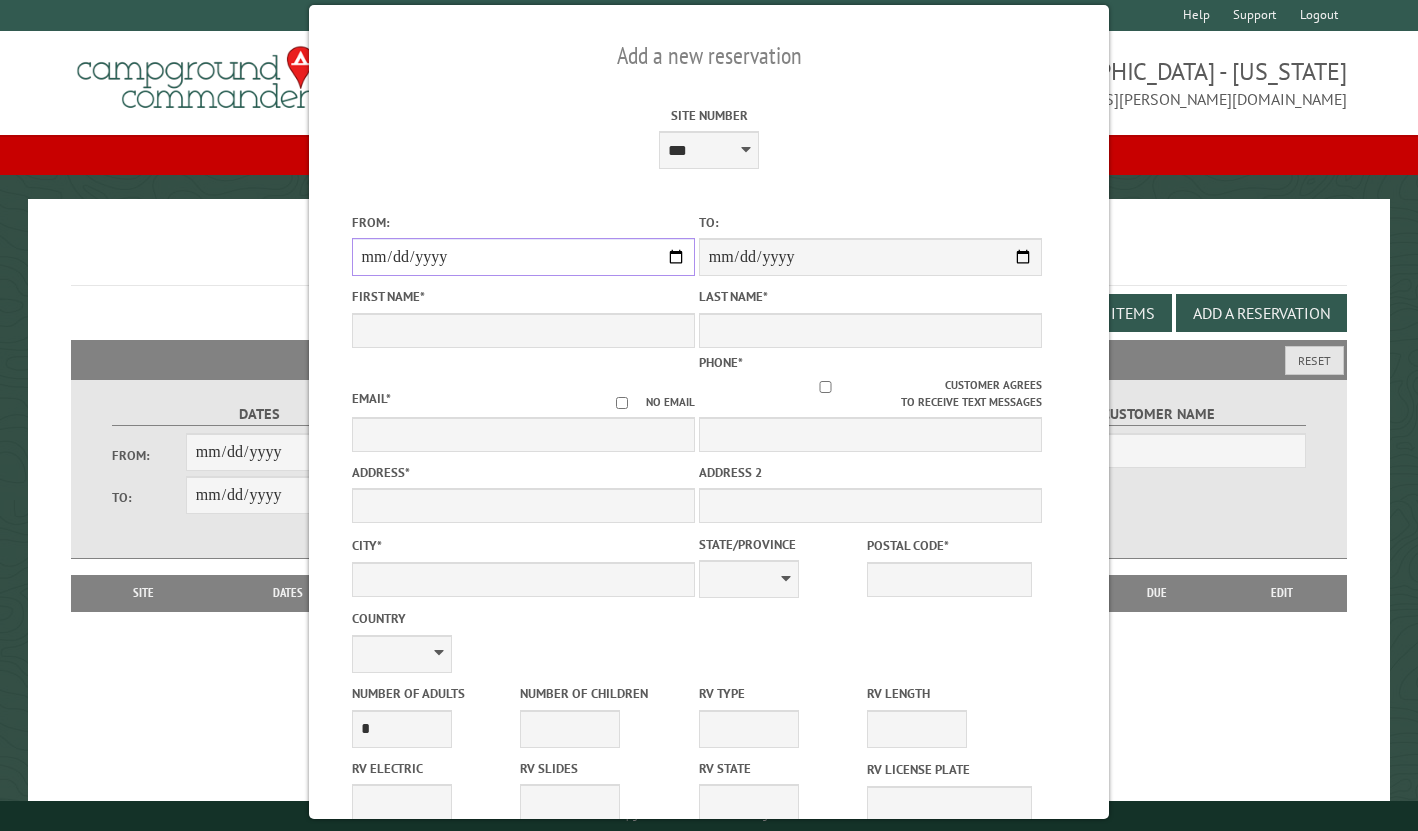click on "From:" at bounding box center [523, 257] 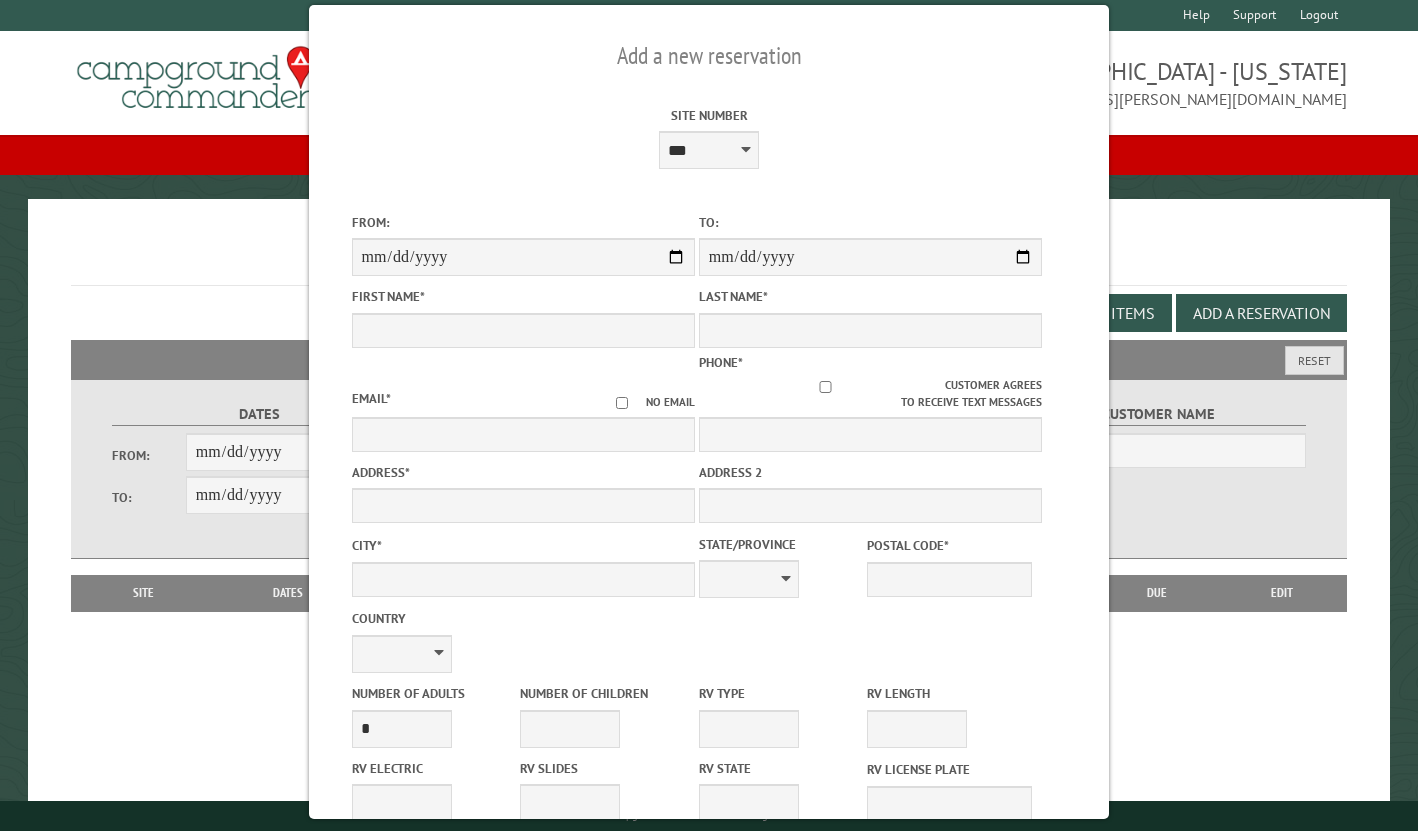 type on "**********" 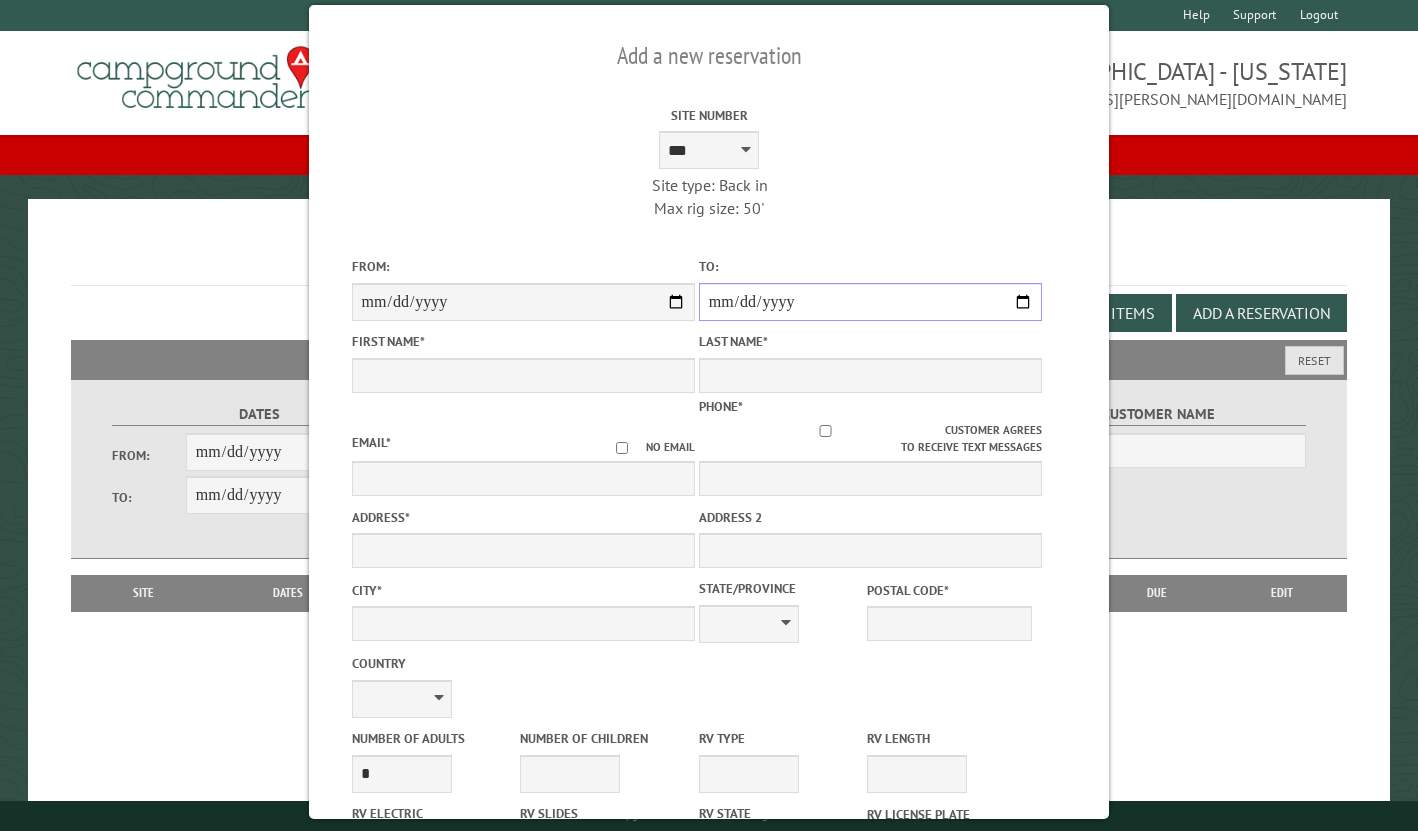 type on "**********" 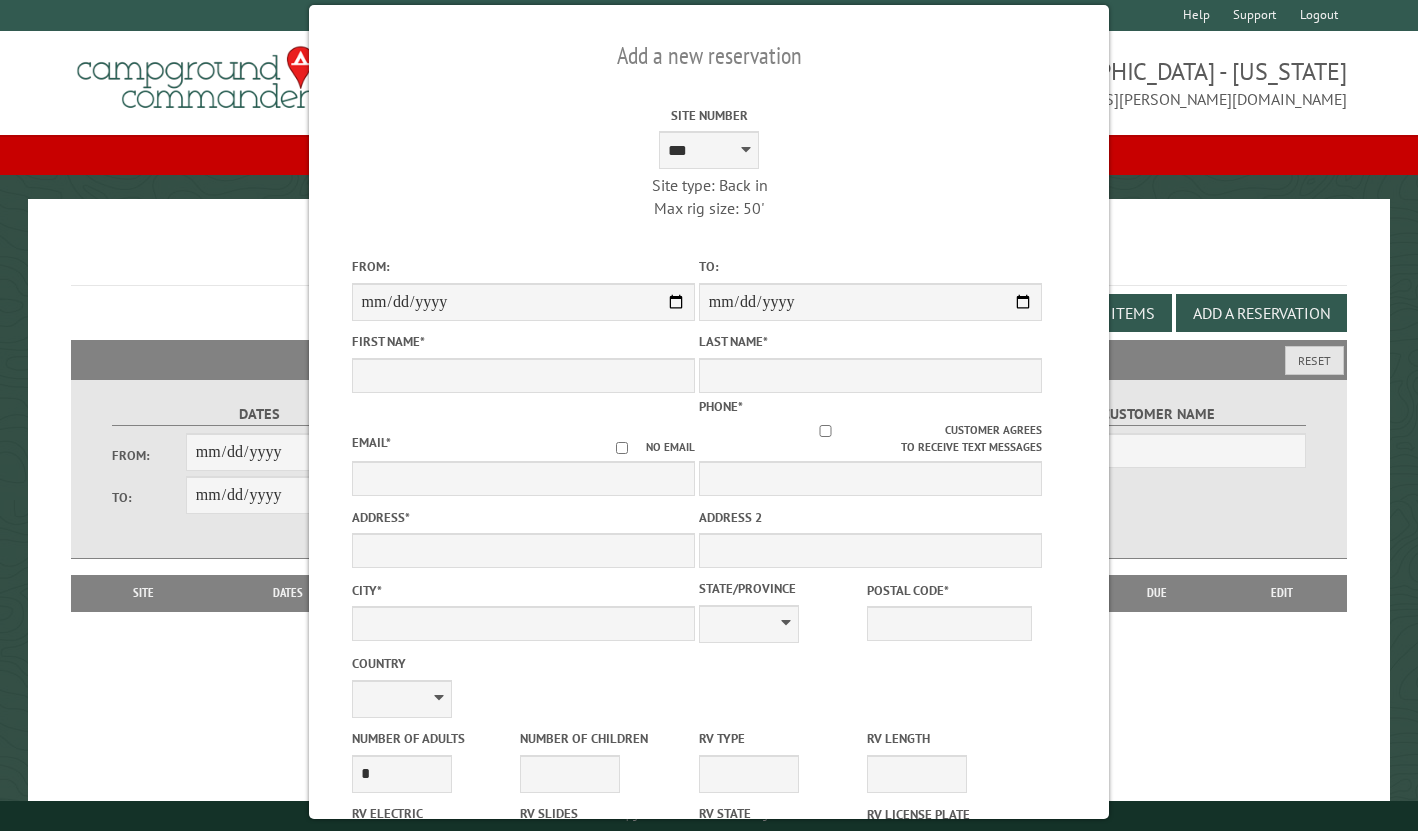 type on "**********" 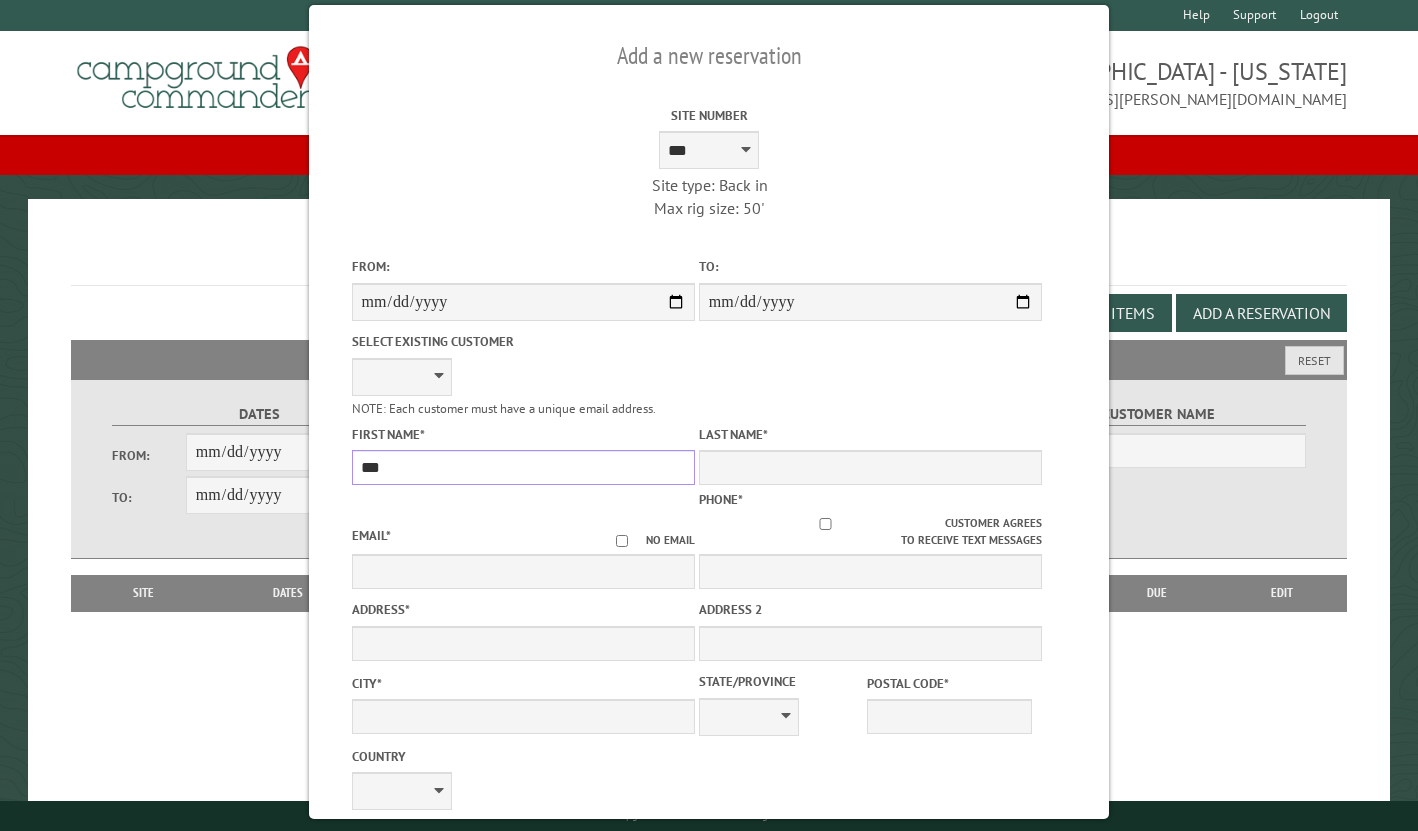 type on "***" 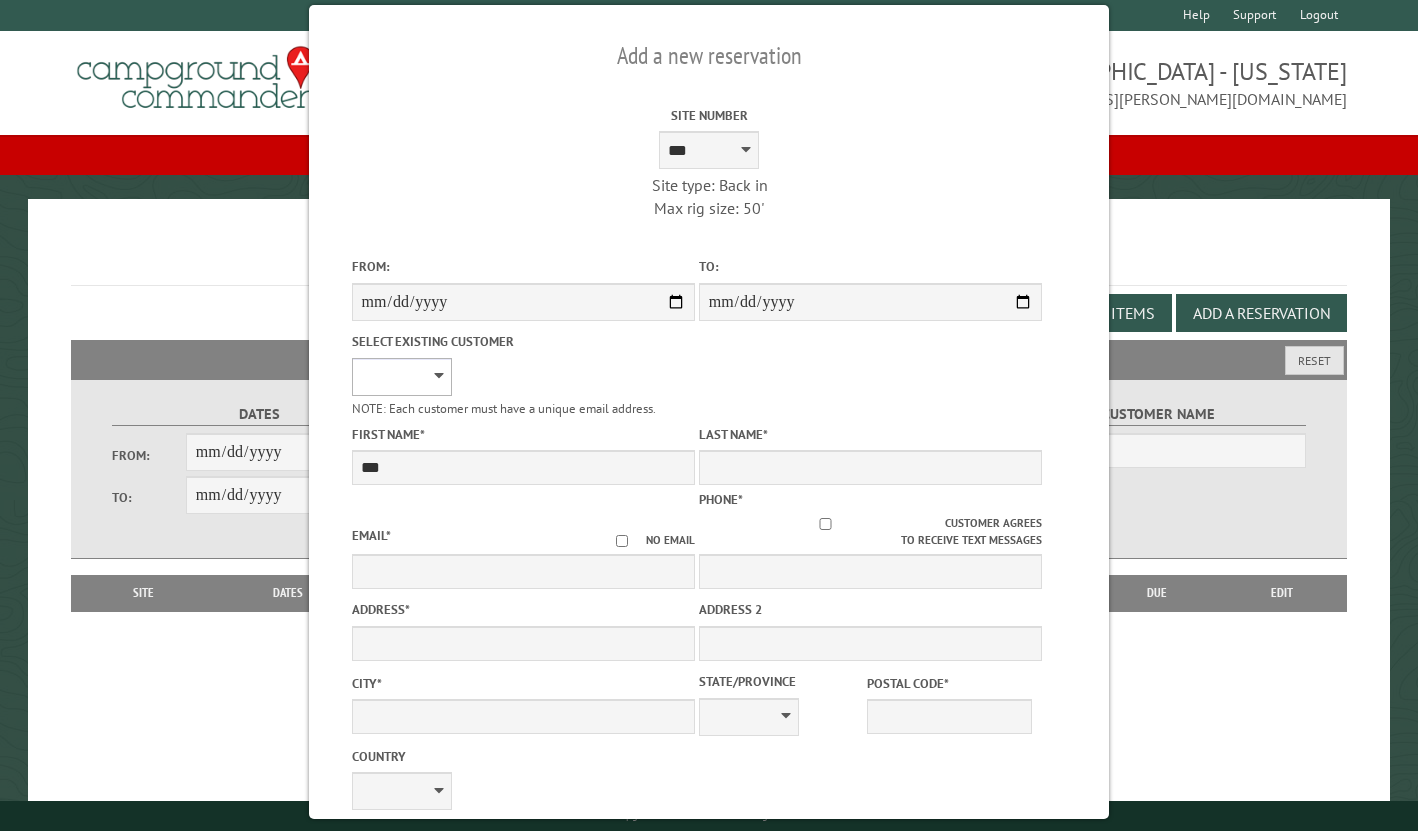 select on "******" 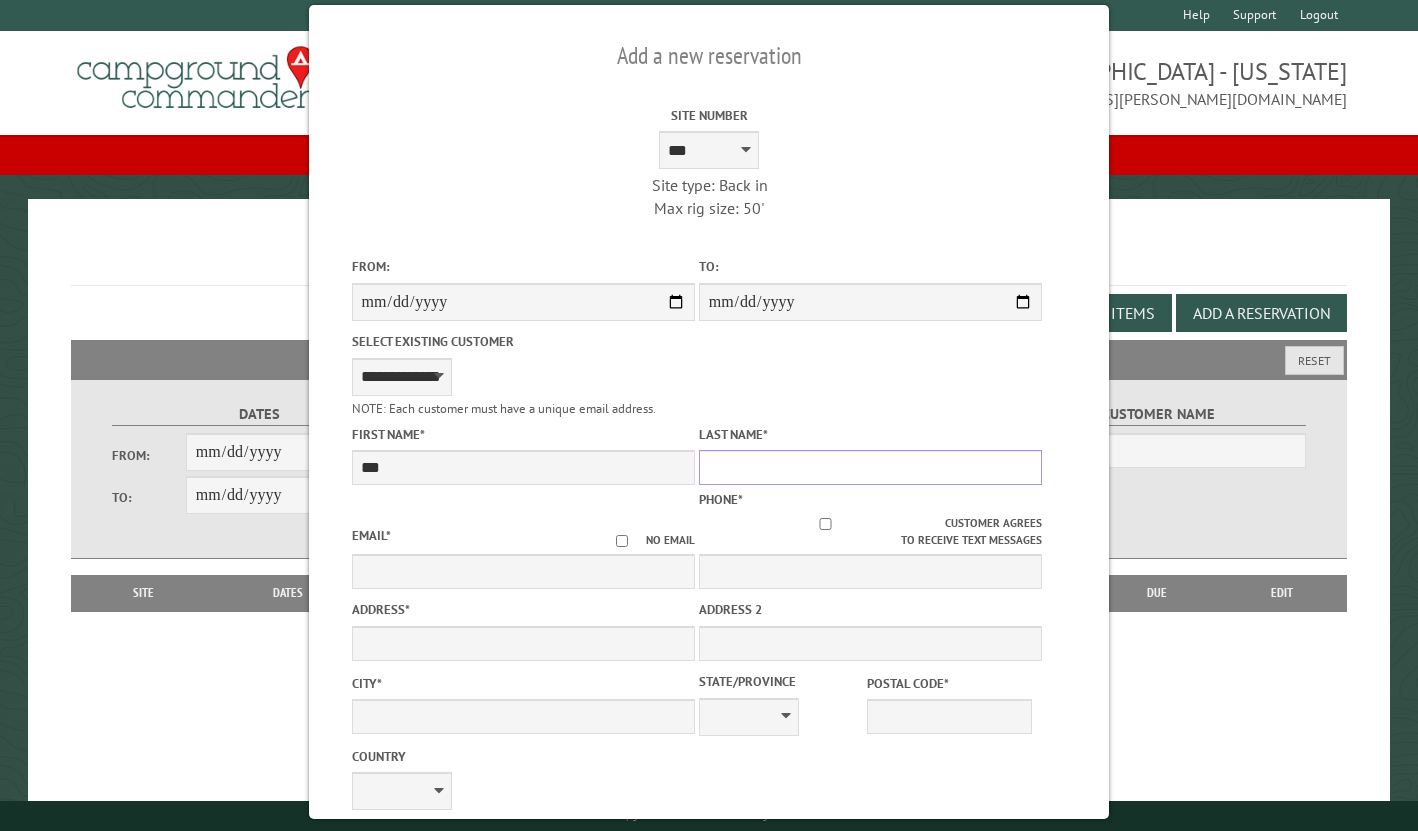 type on "***" 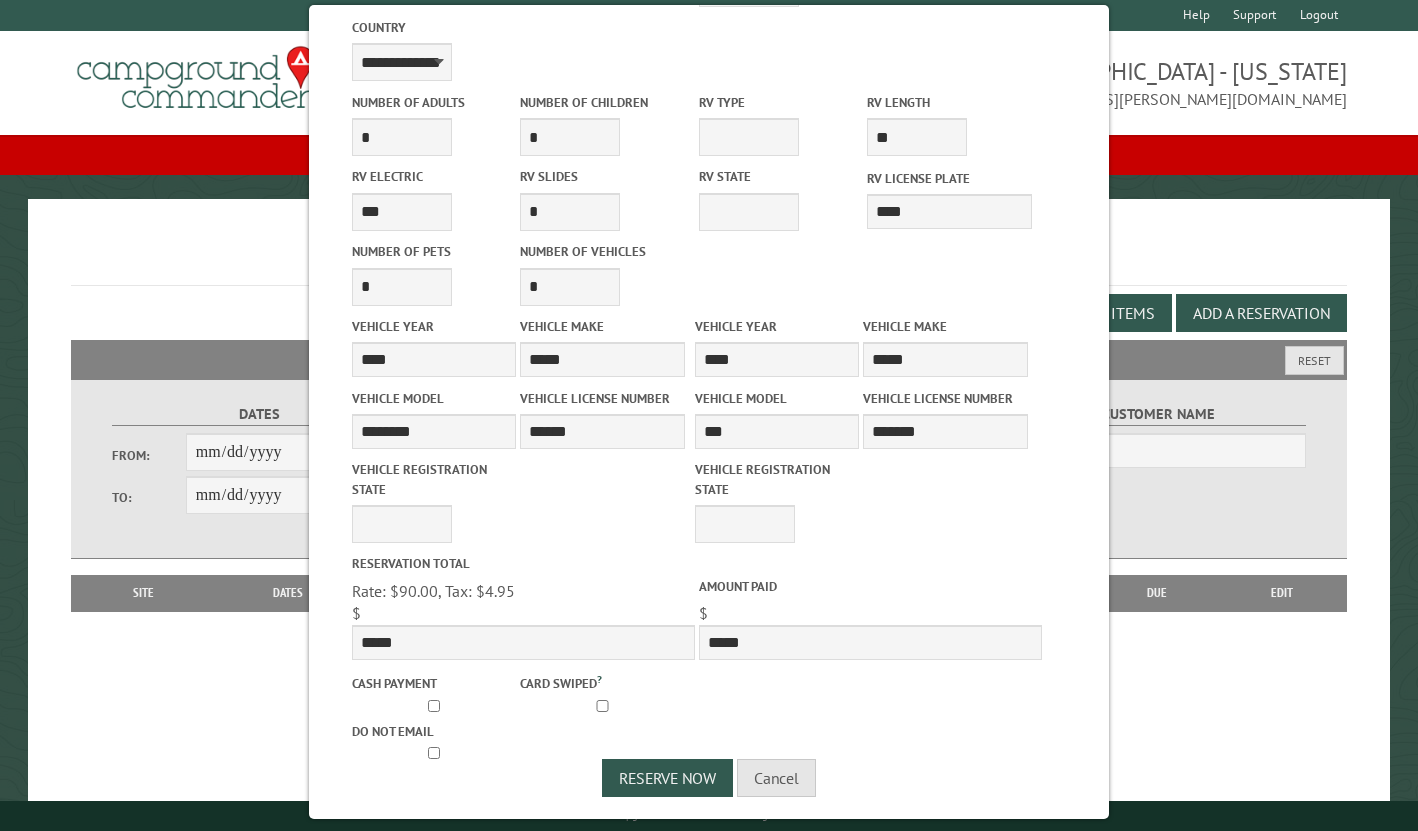 scroll, scrollTop: 728, scrollLeft: 0, axis: vertical 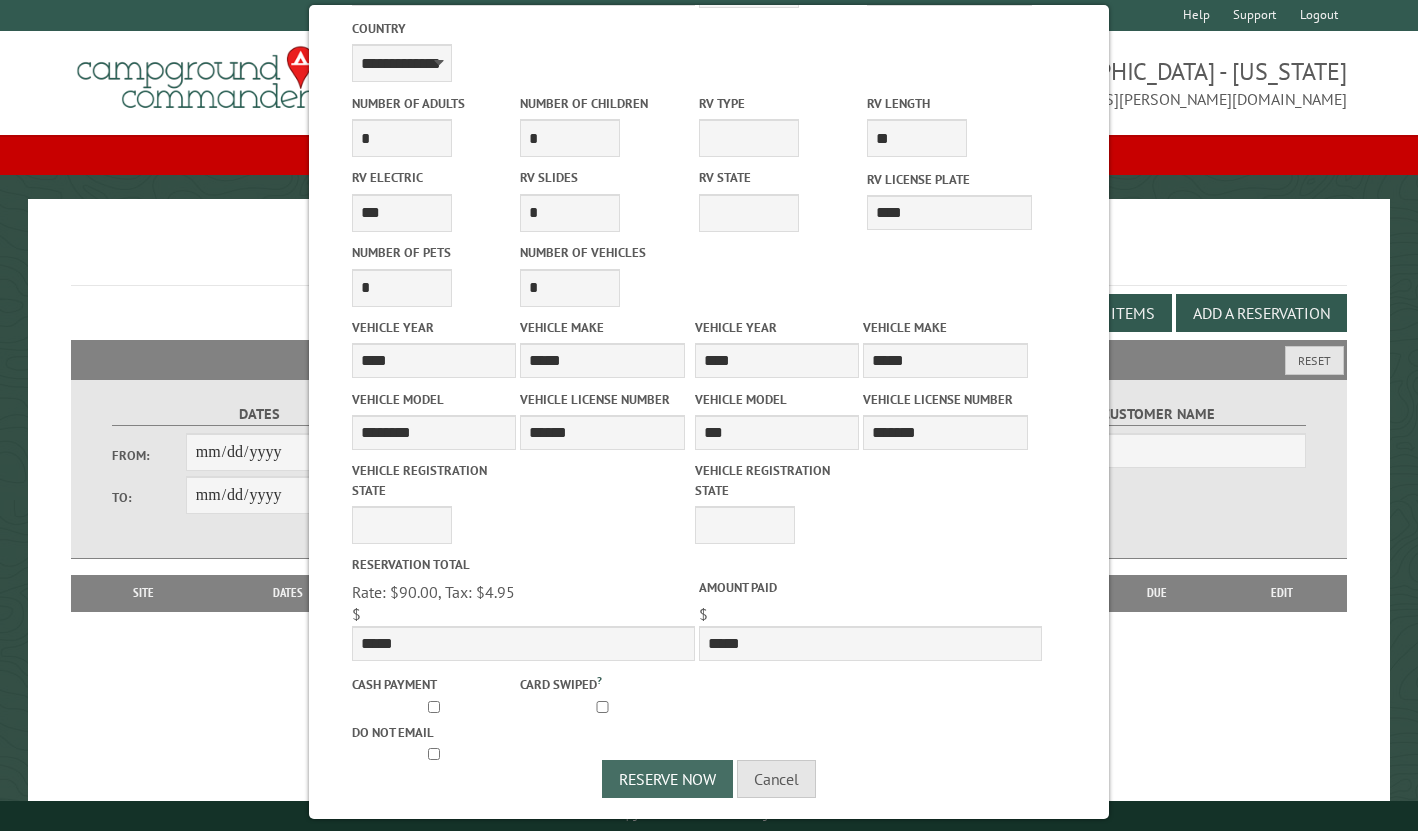 click on "Reserve Now" at bounding box center [667, 779] 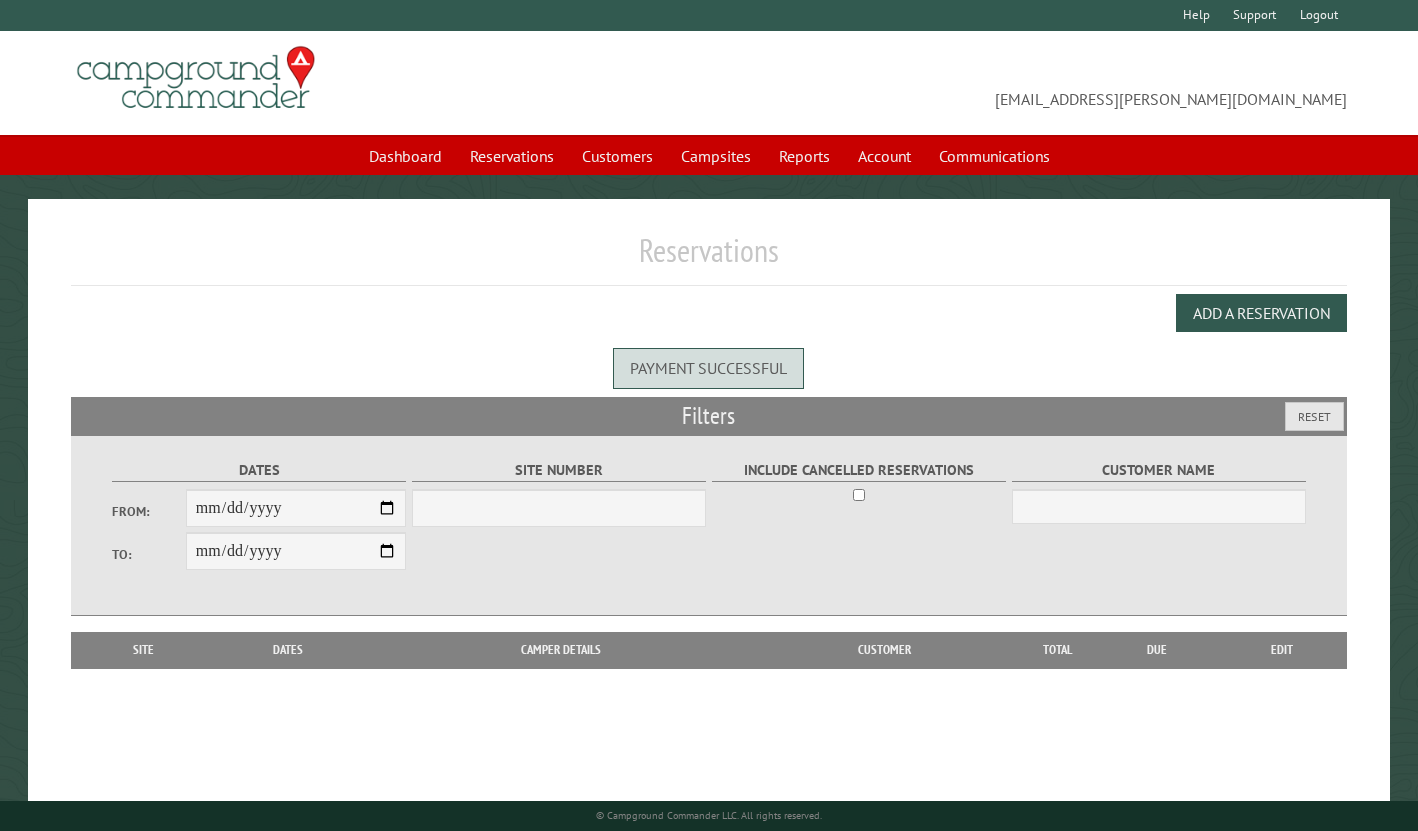 scroll, scrollTop: 0, scrollLeft: 0, axis: both 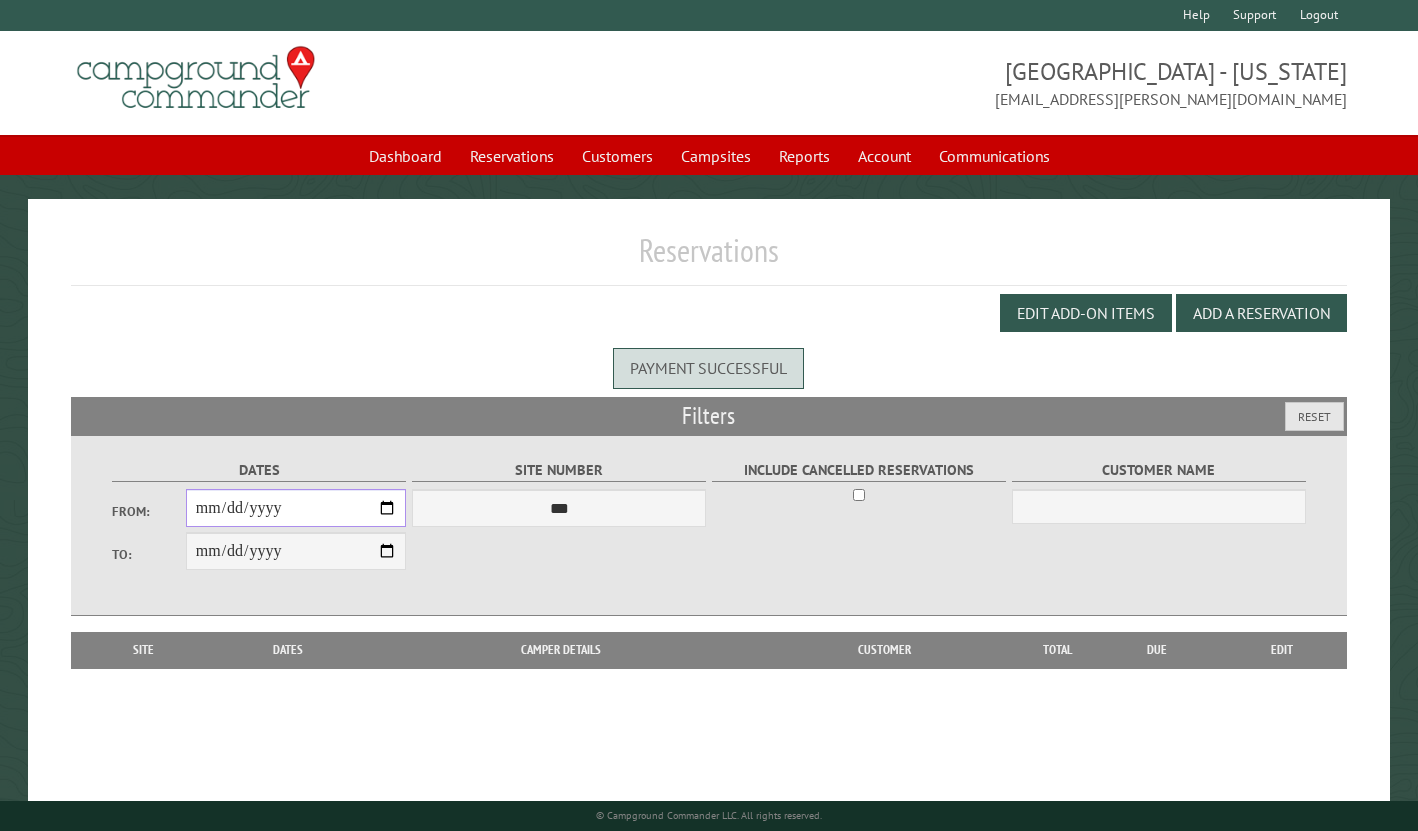 click on "From:" at bounding box center (296, 508) 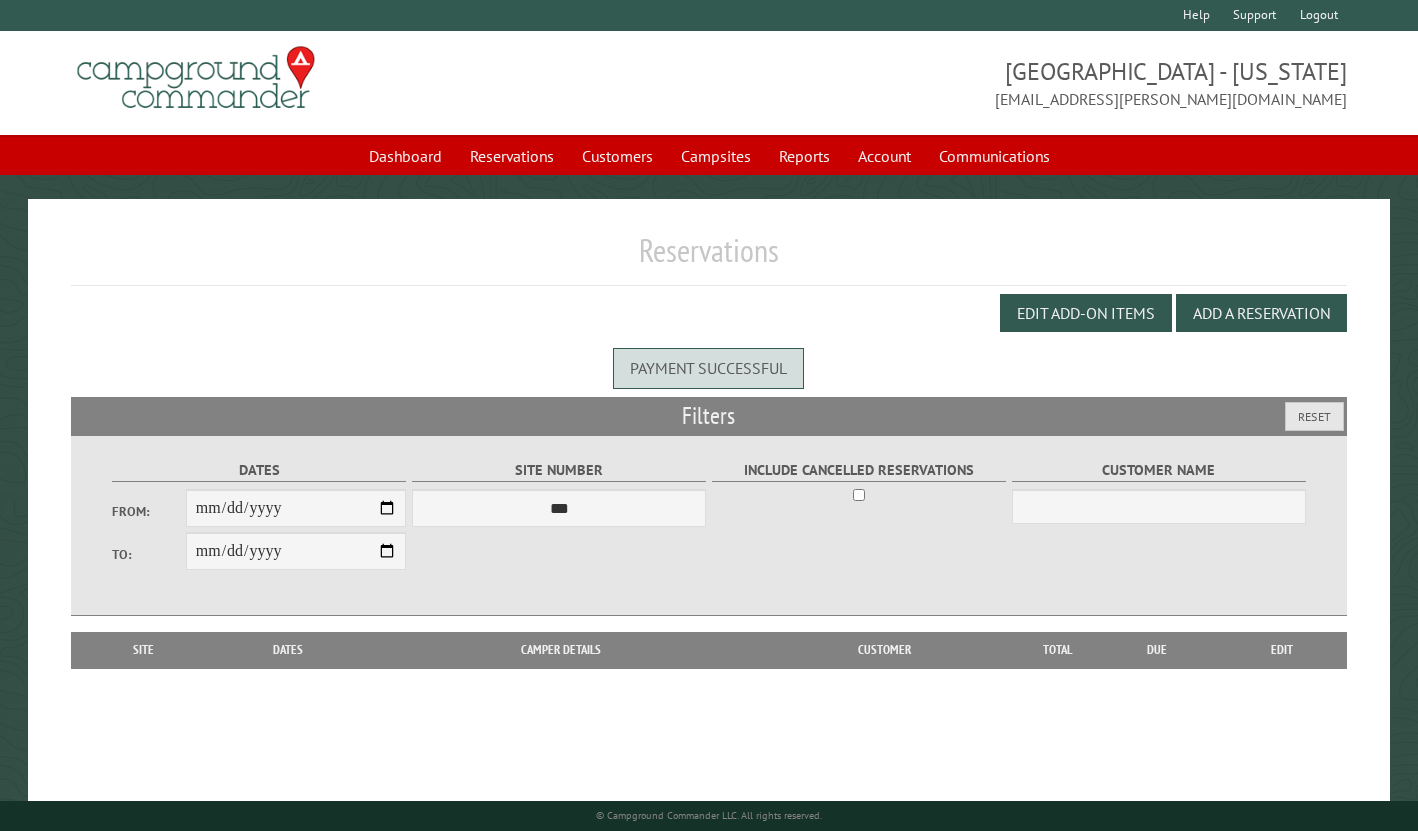 type on "**********" 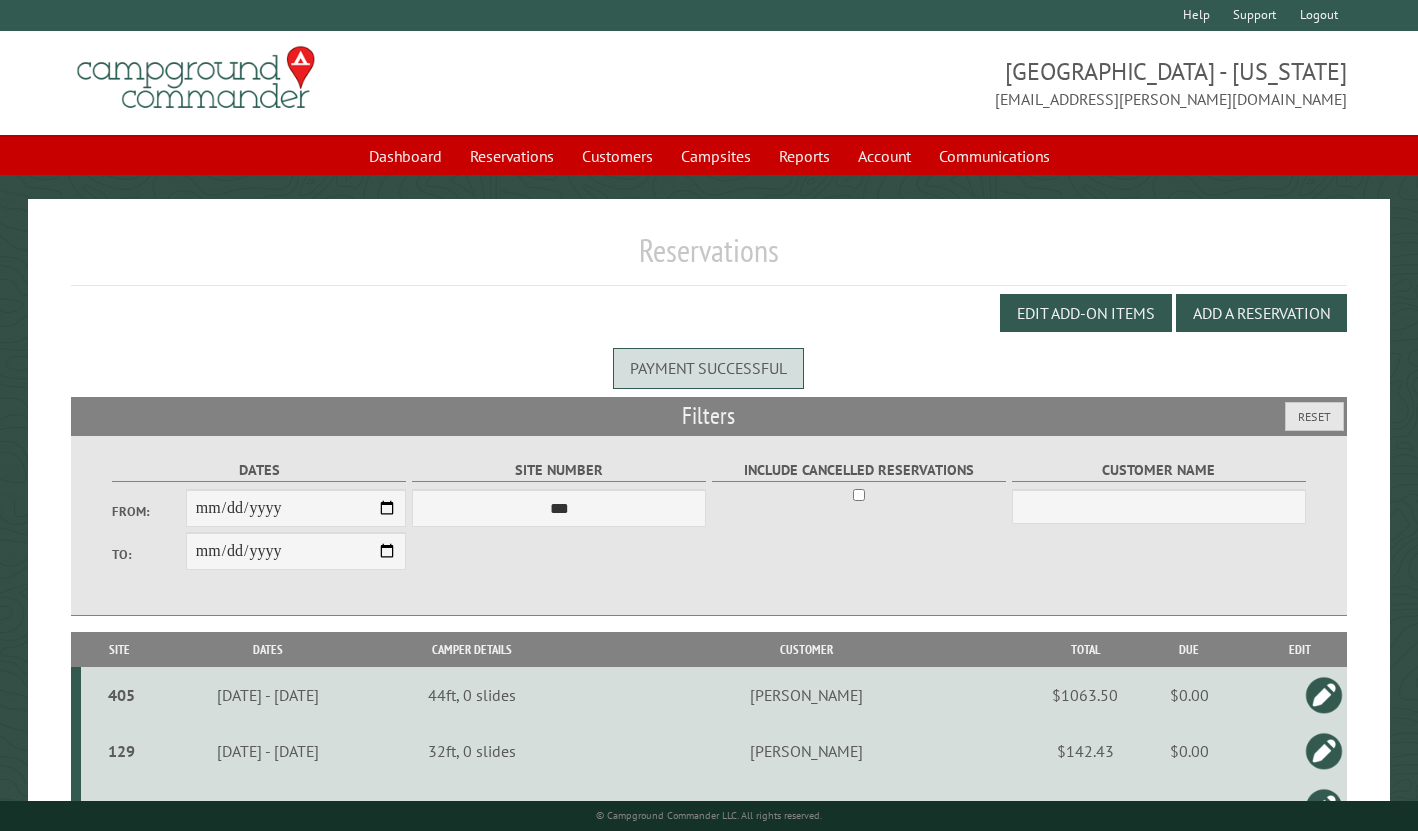 type on "**********" 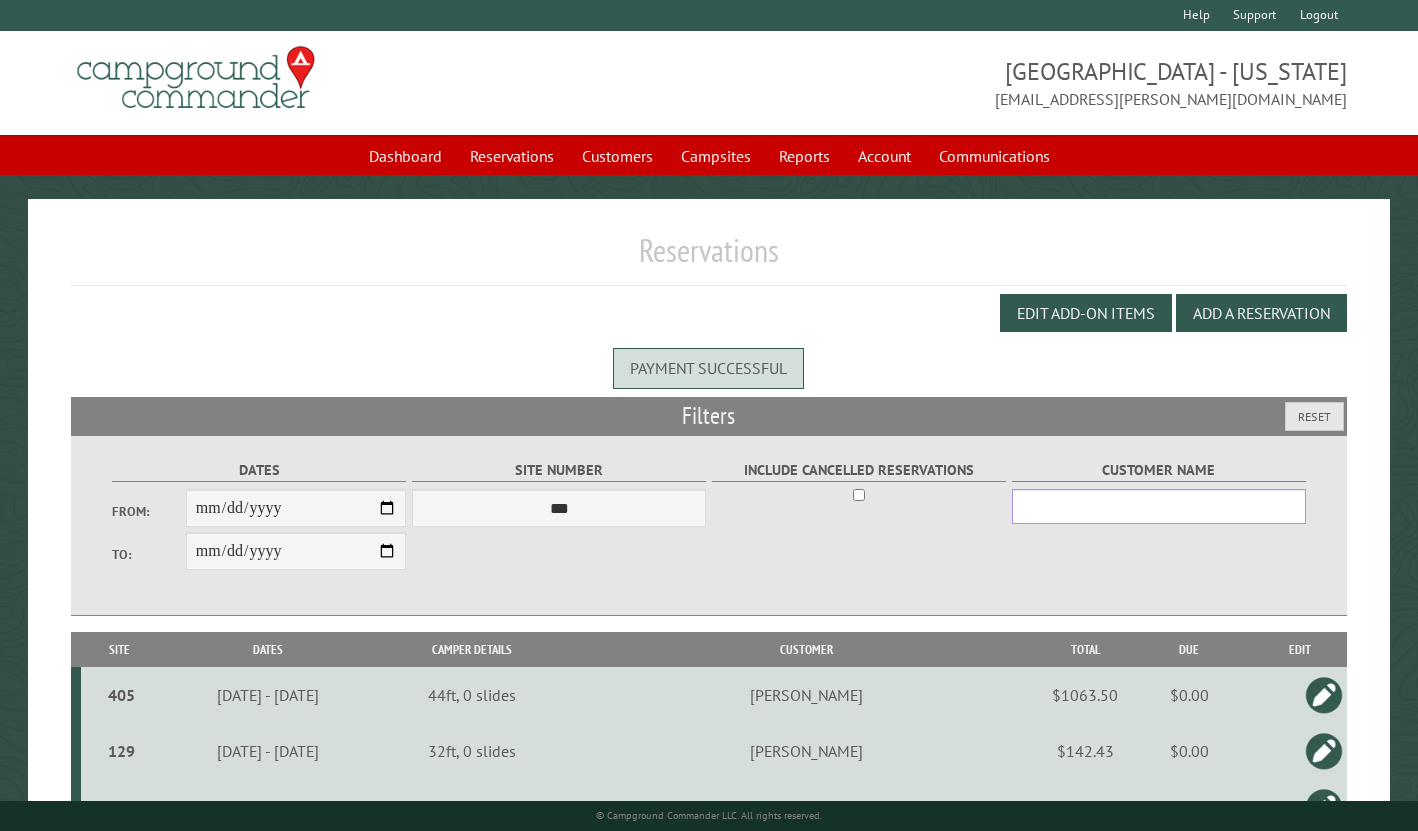 click on "Customer Name" at bounding box center (1159, 506) 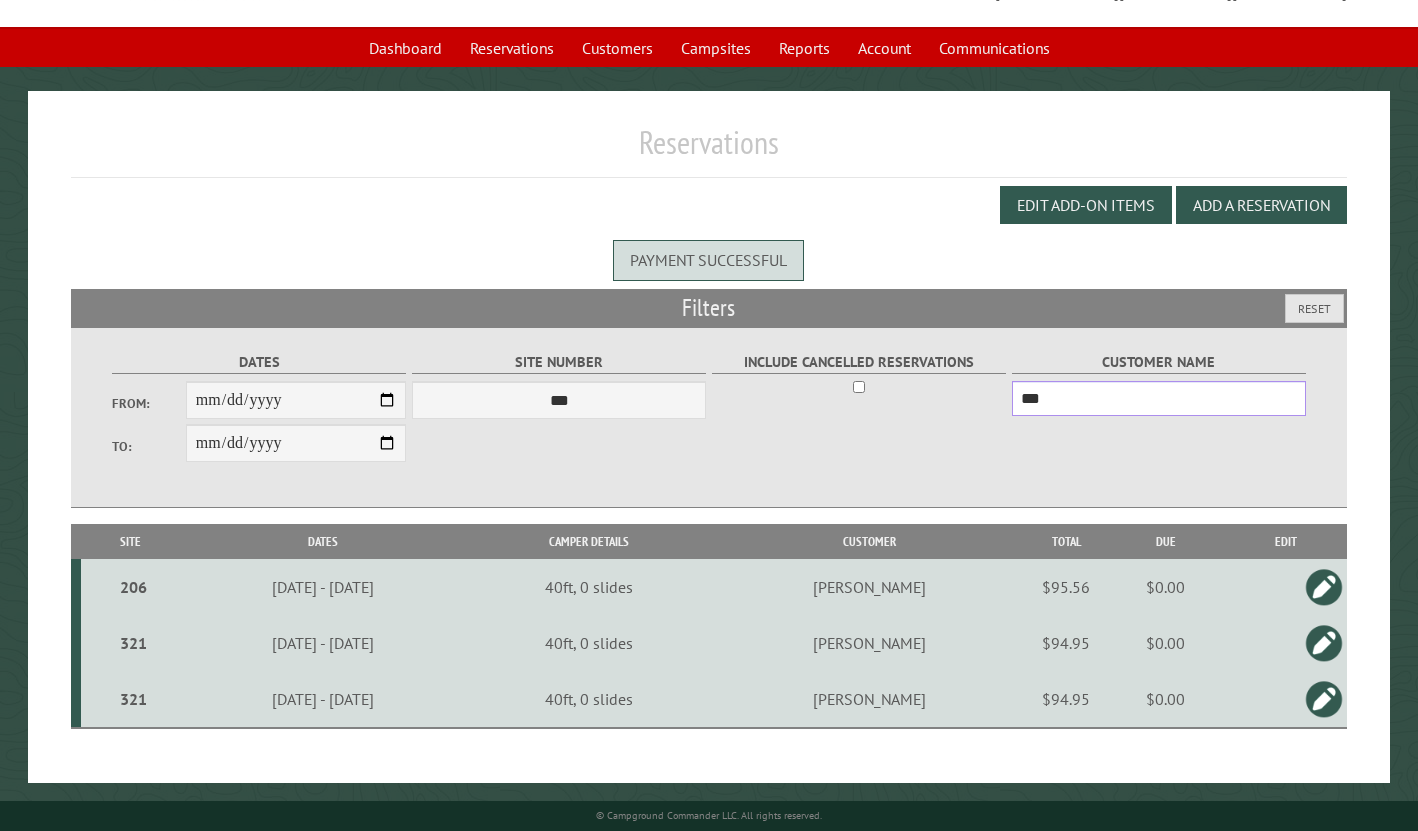 scroll, scrollTop: 112, scrollLeft: 0, axis: vertical 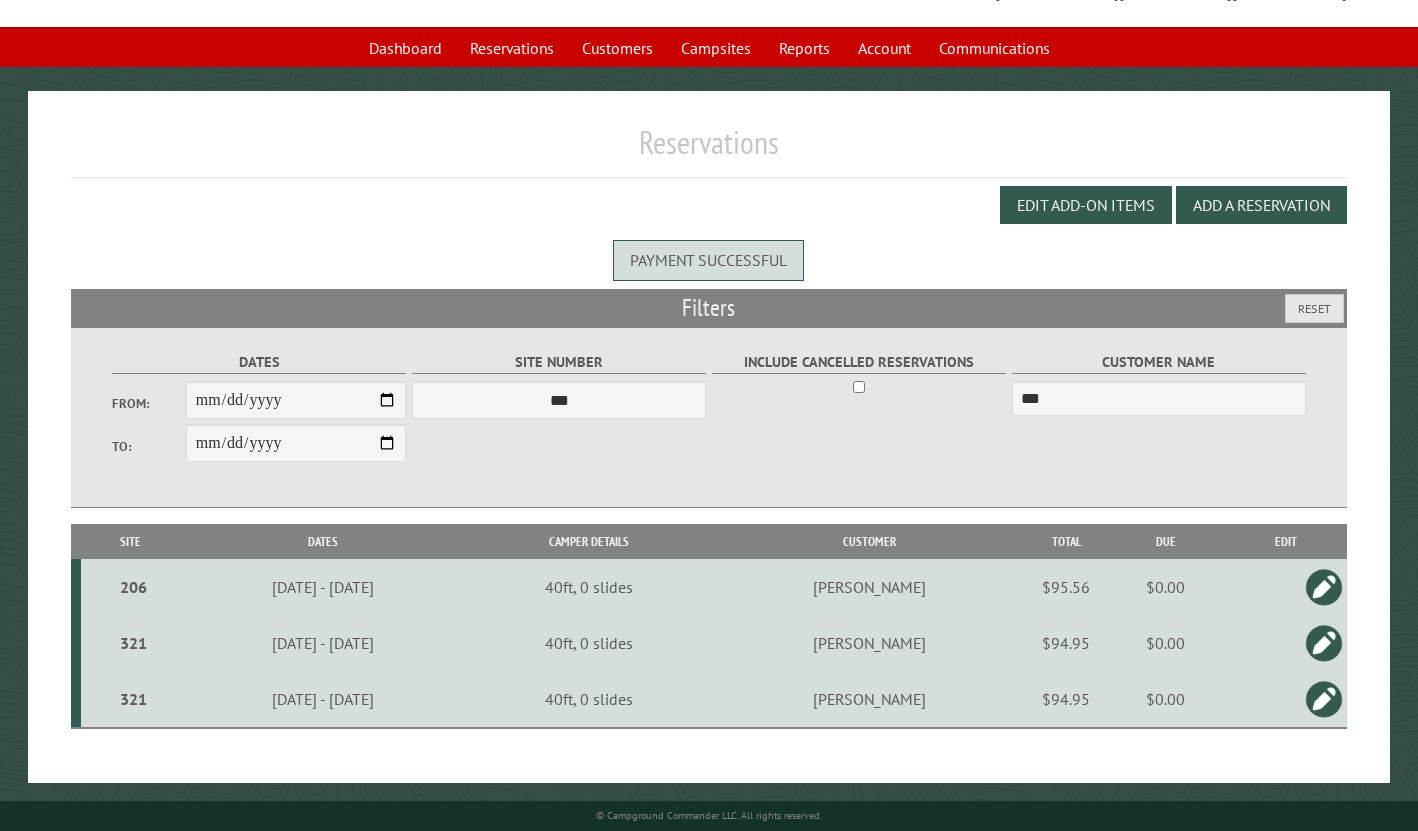 click on "40ft, 0 slides" at bounding box center [589, 699] 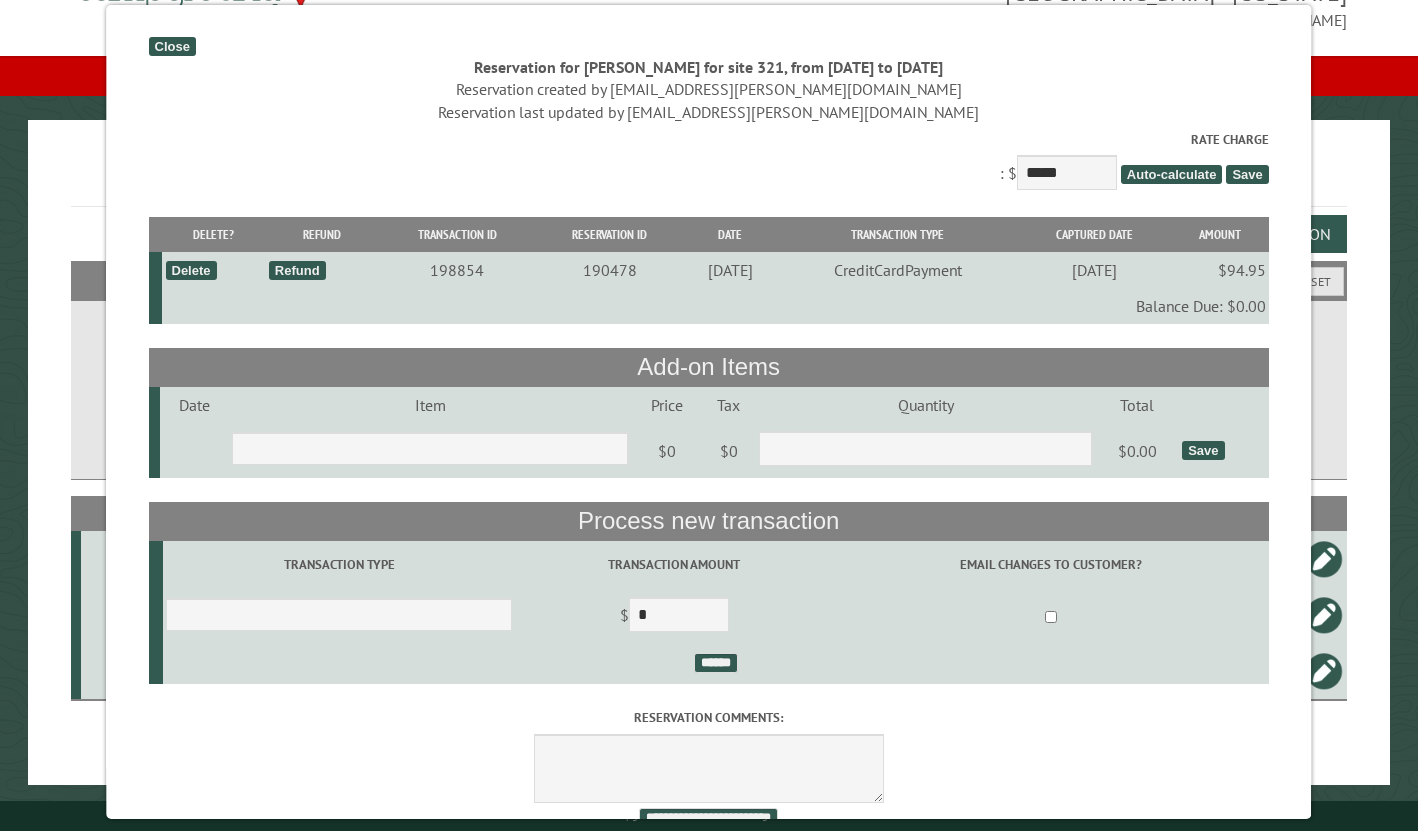 click on "Refund" at bounding box center (297, 270) 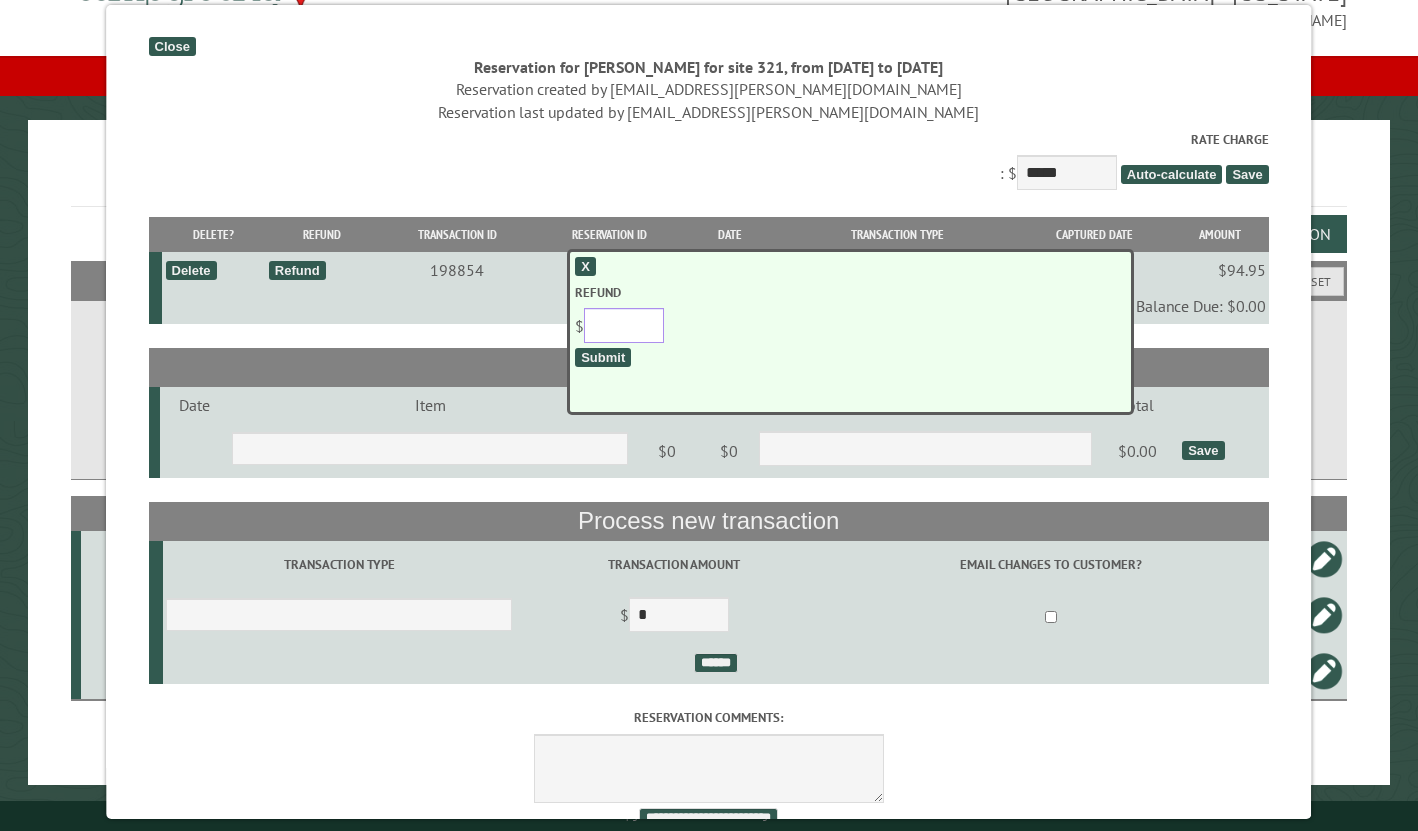 drag, startPoint x: 635, startPoint y: 329, endPoint x: 491, endPoint y: 324, distance: 144.08678 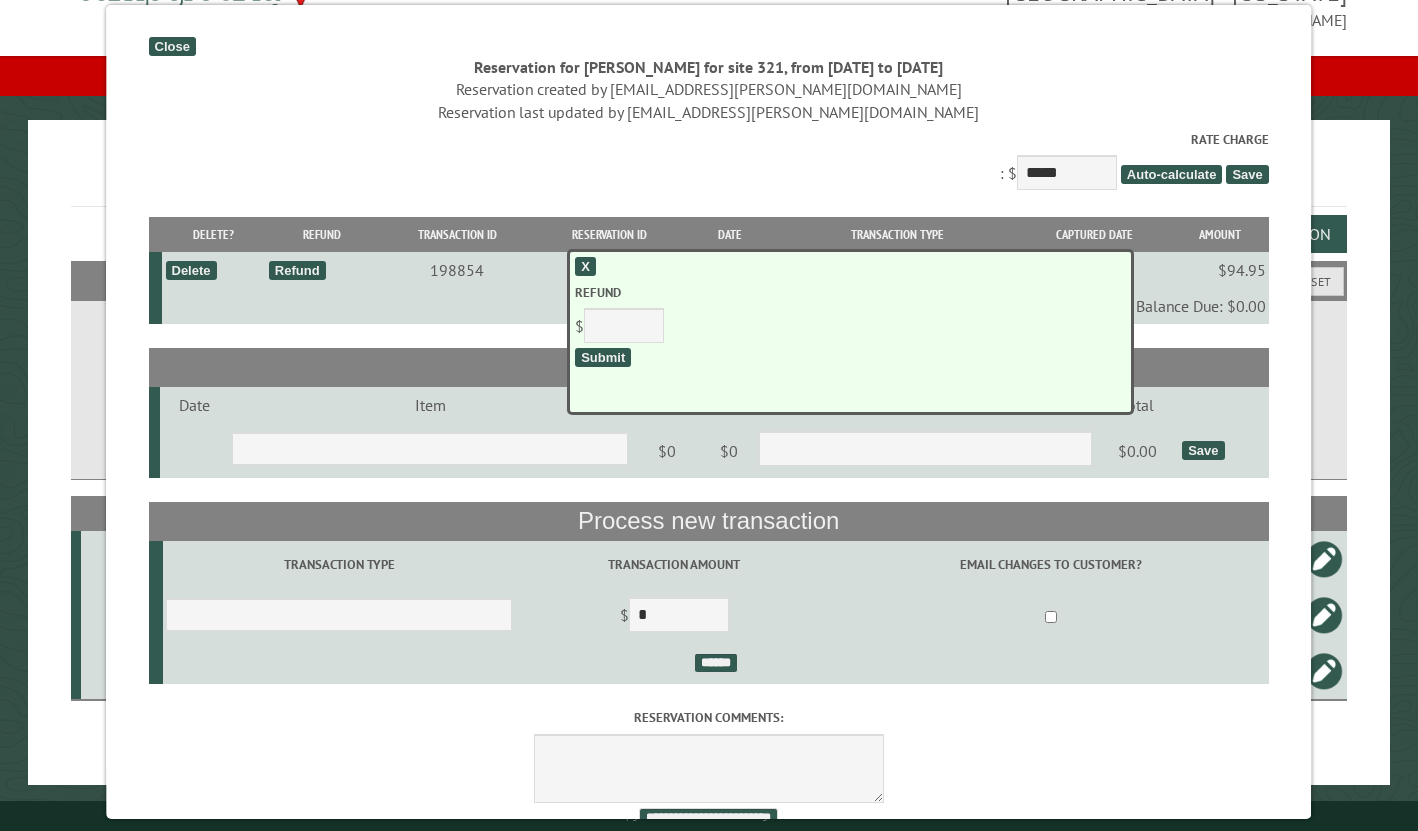 click on "Submit" at bounding box center [603, 357] 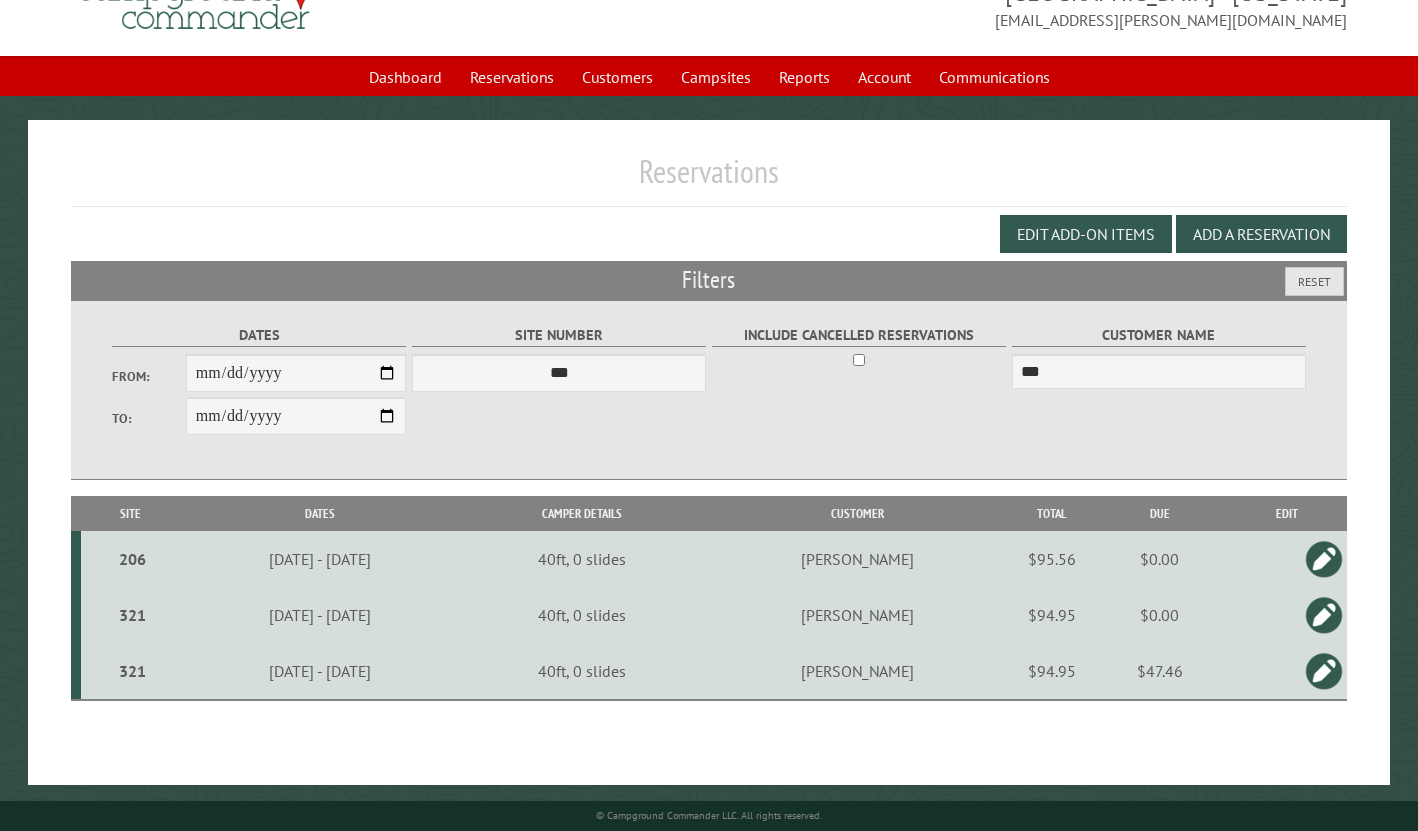 click on "$47.46" at bounding box center (1159, 671) 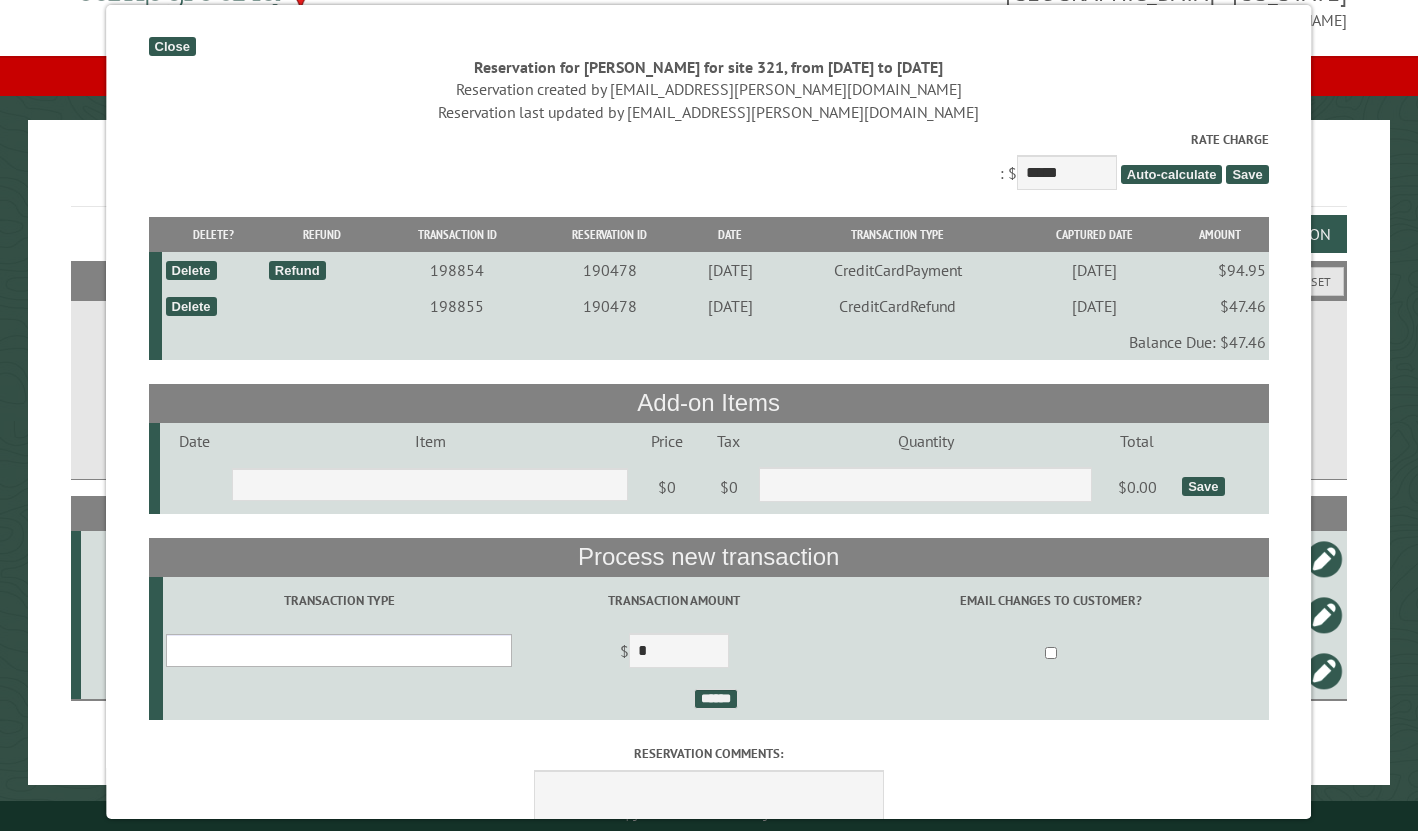 select on "*" 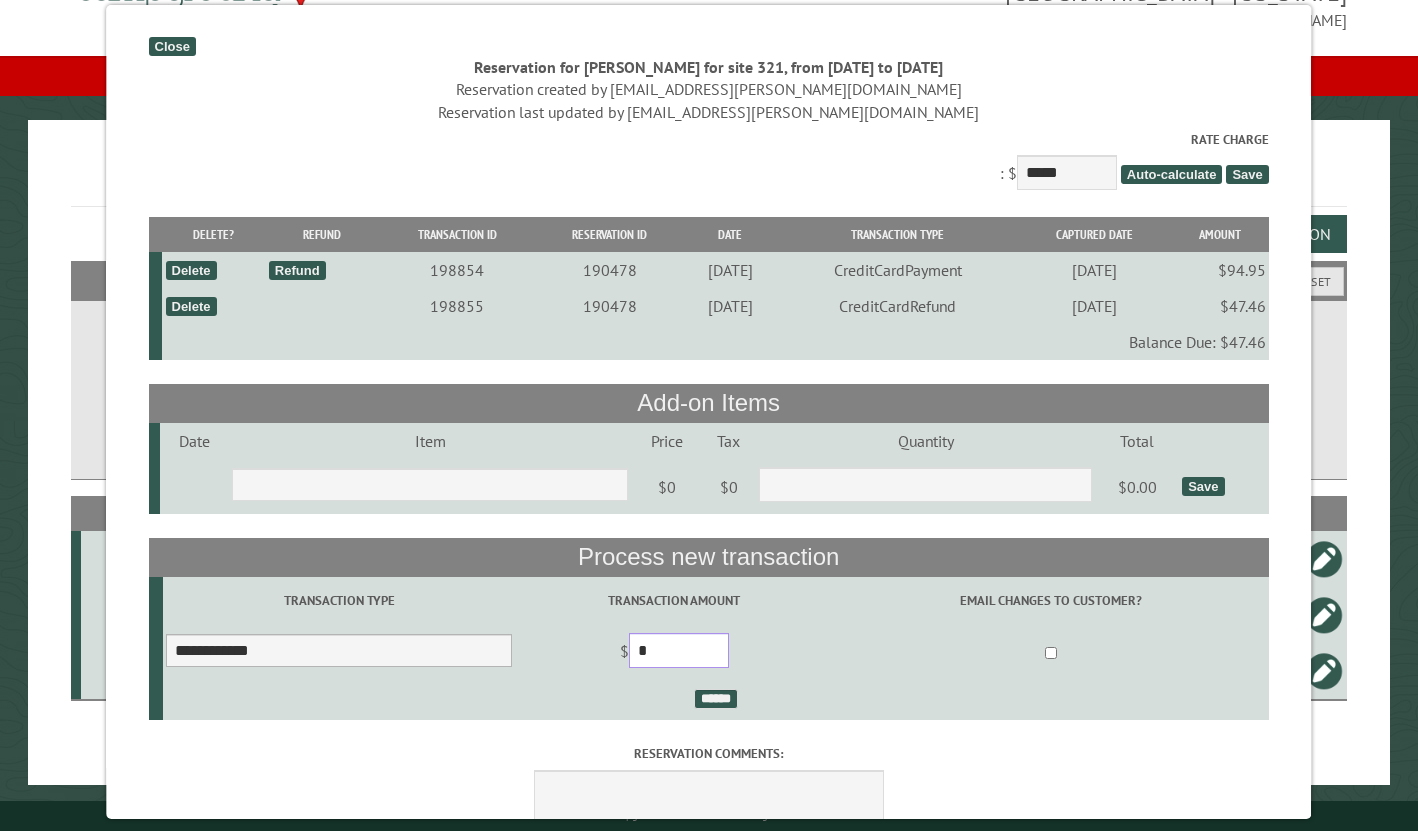 drag, startPoint x: 721, startPoint y: 657, endPoint x: 394, endPoint y: 668, distance: 327.18497 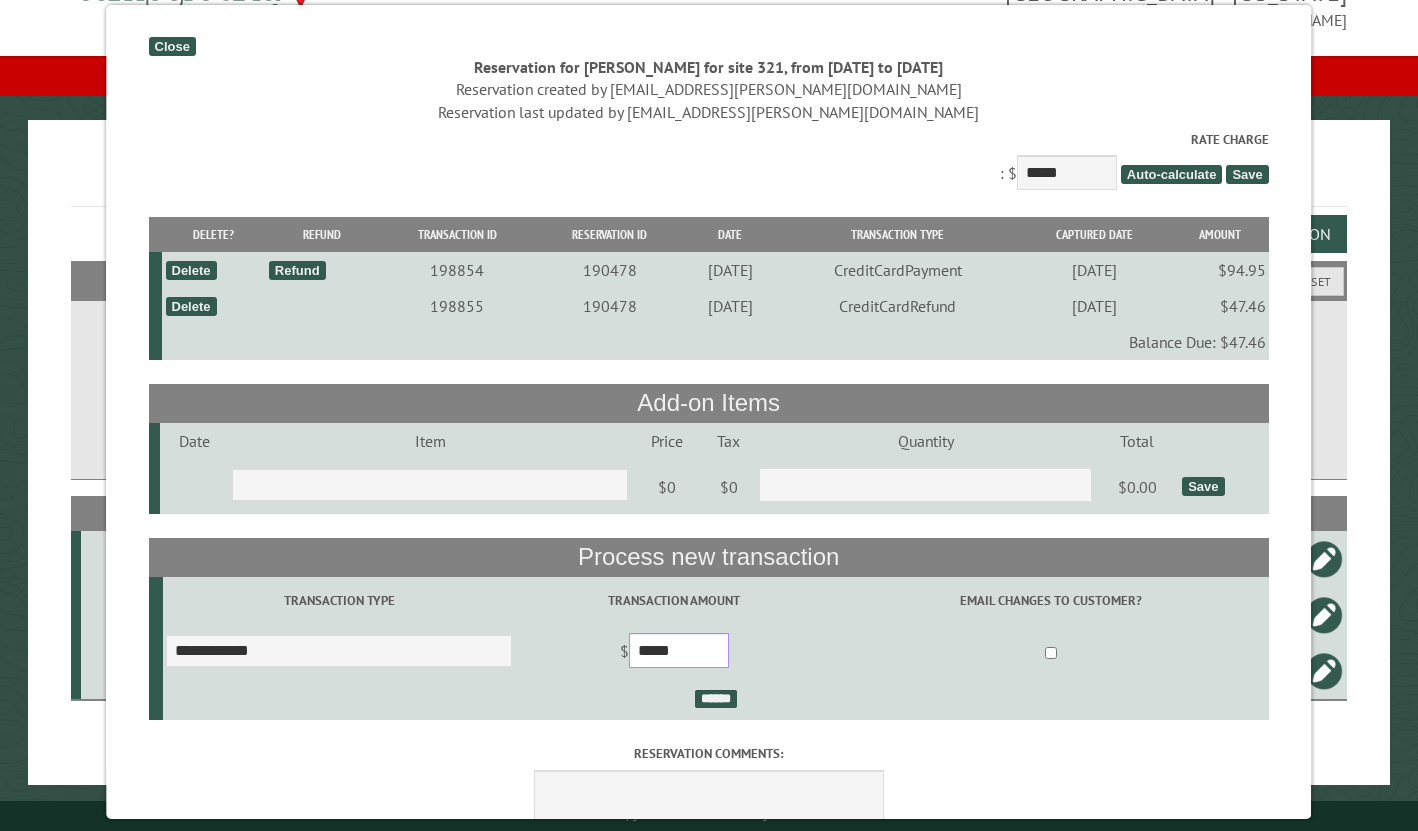 type on "*****" 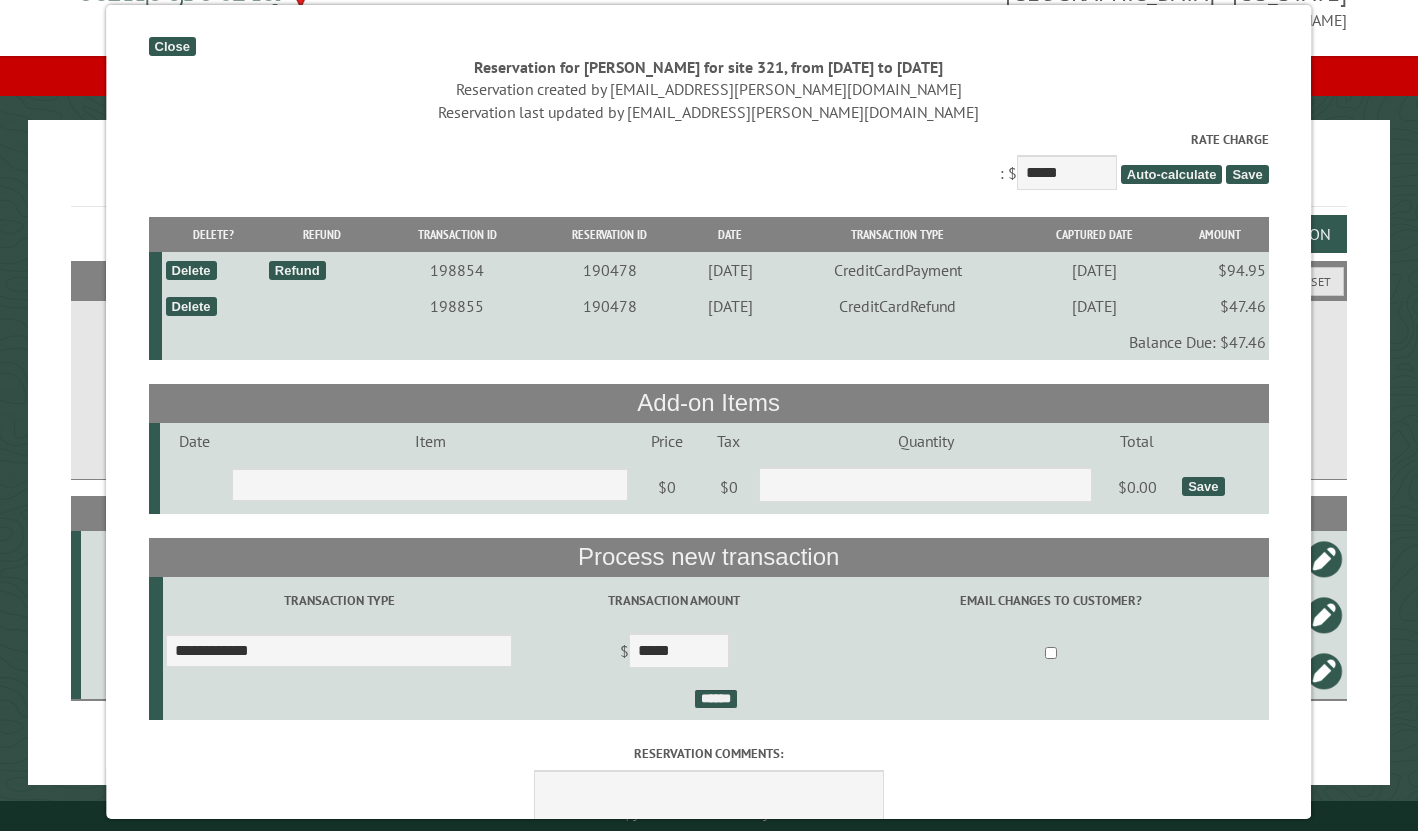 click on "******" at bounding box center [716, 699] 